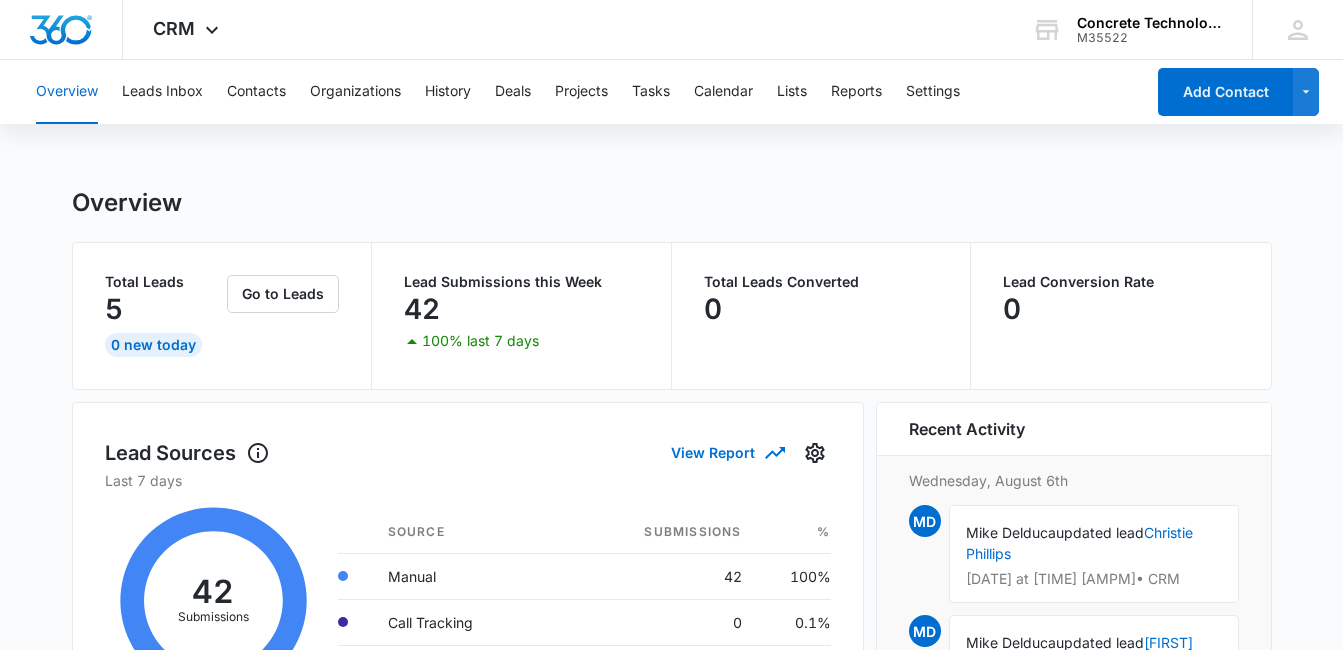 scroll, scrollTop: 0, scrollLeft: 0, axis: both 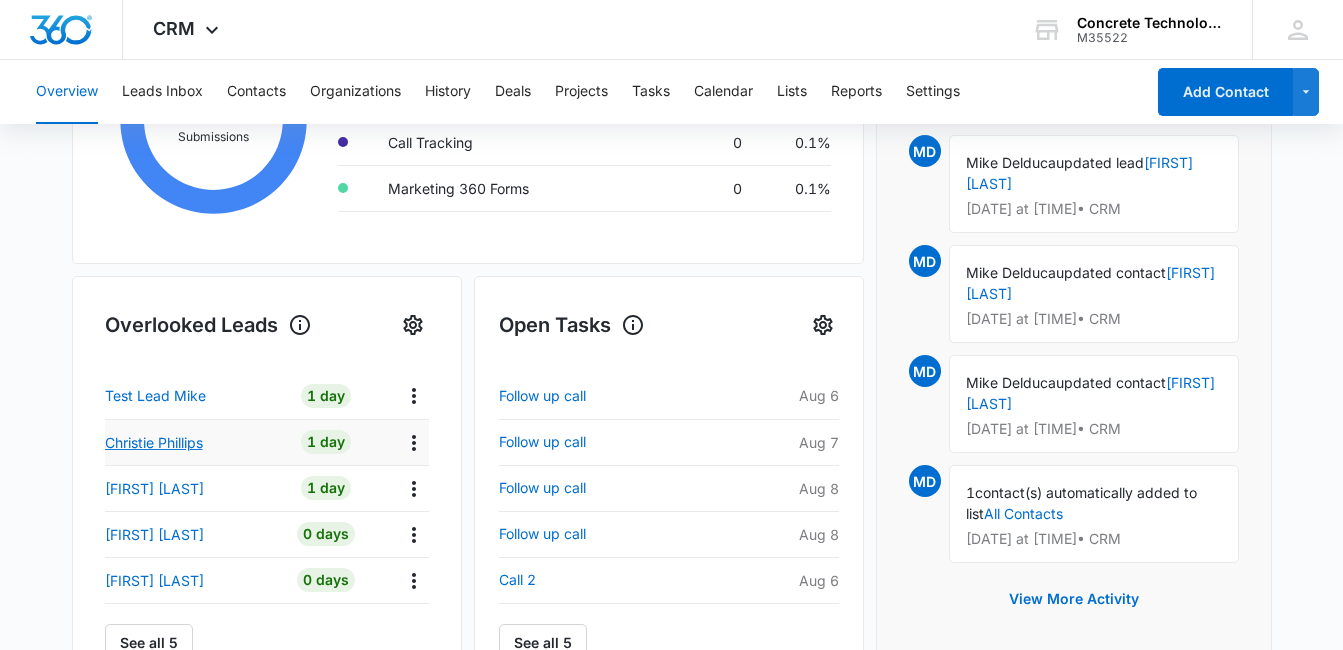 click on "Christie Phillips" at bounding box center [154, 442] 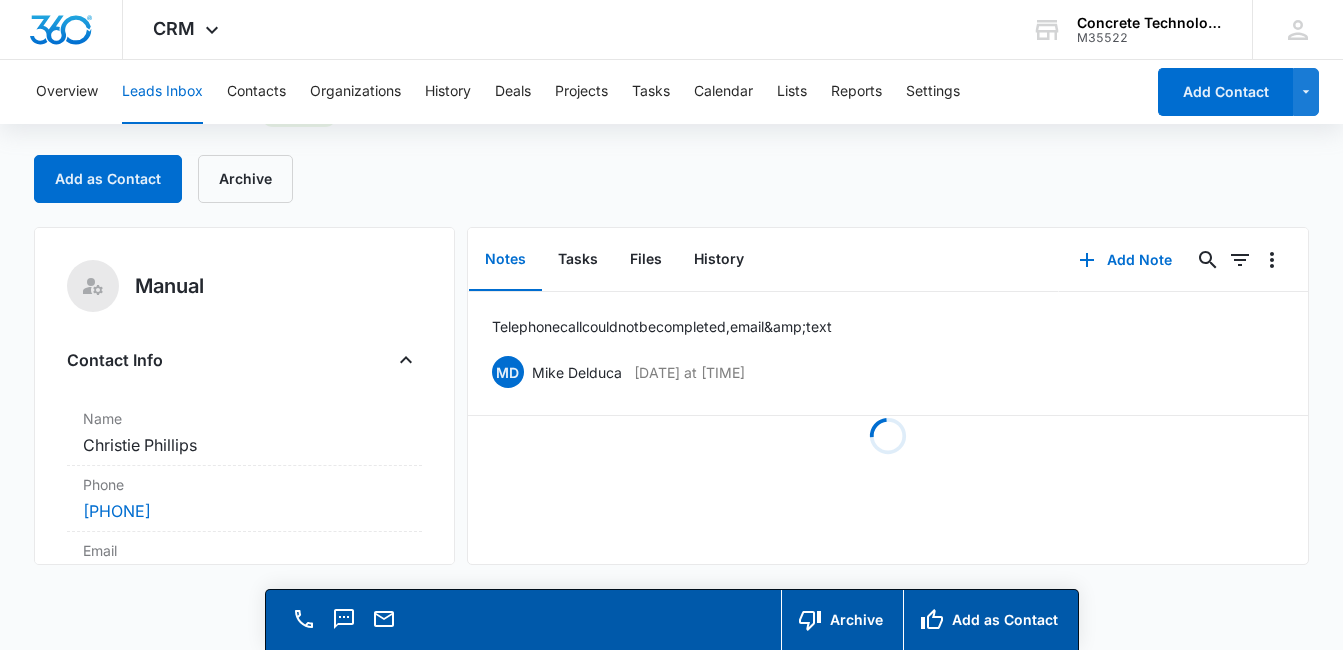 scroll, scrollTop: 0, scrollLeft: 0, axis: both 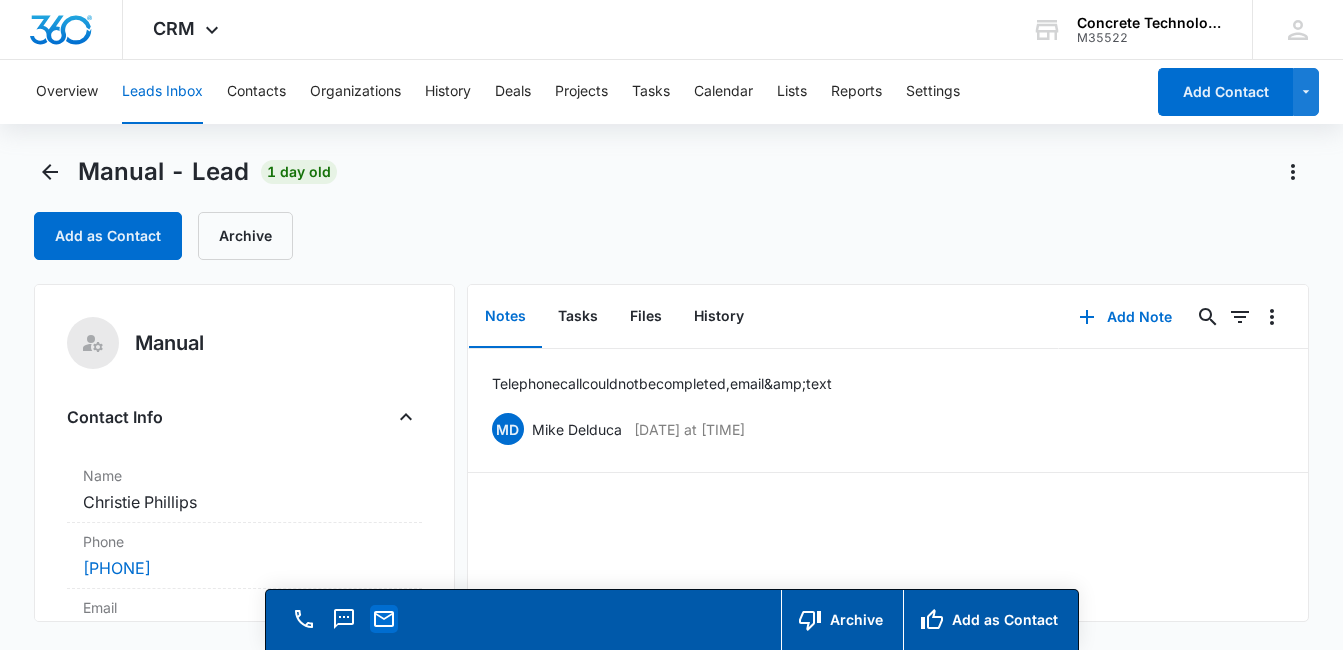 click 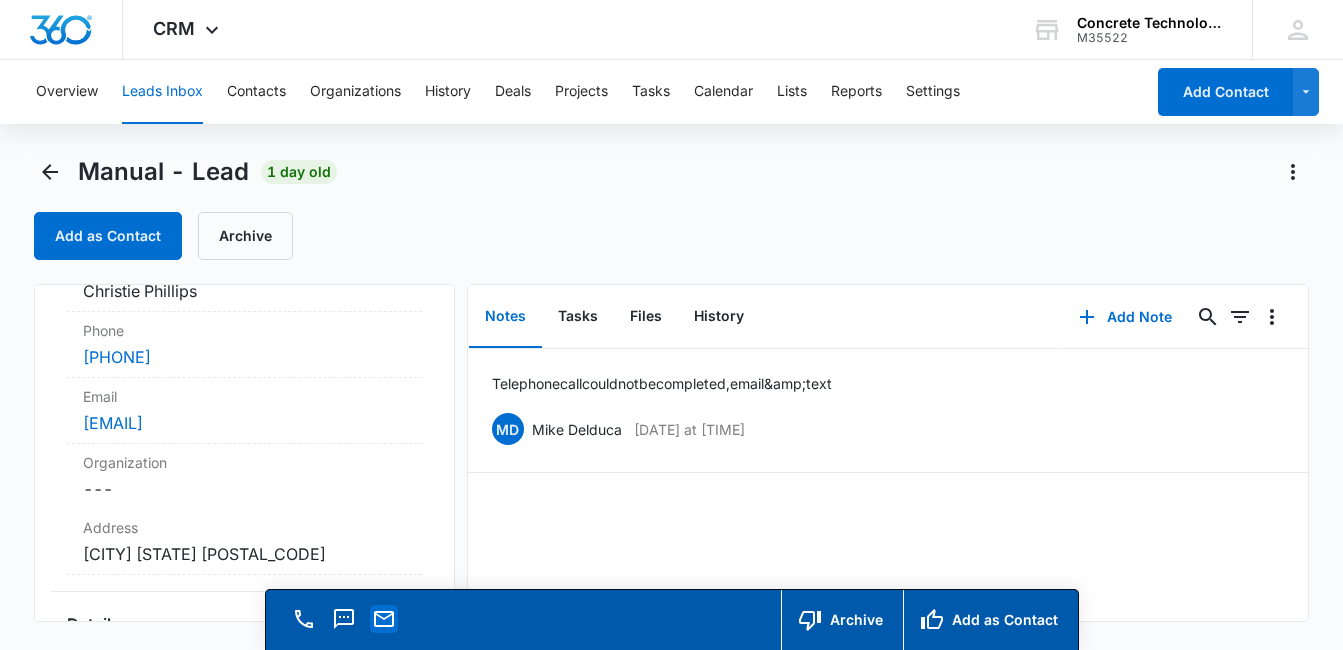 scroll, scrollTop: 200, scrollLeft: 0, axis: vertical 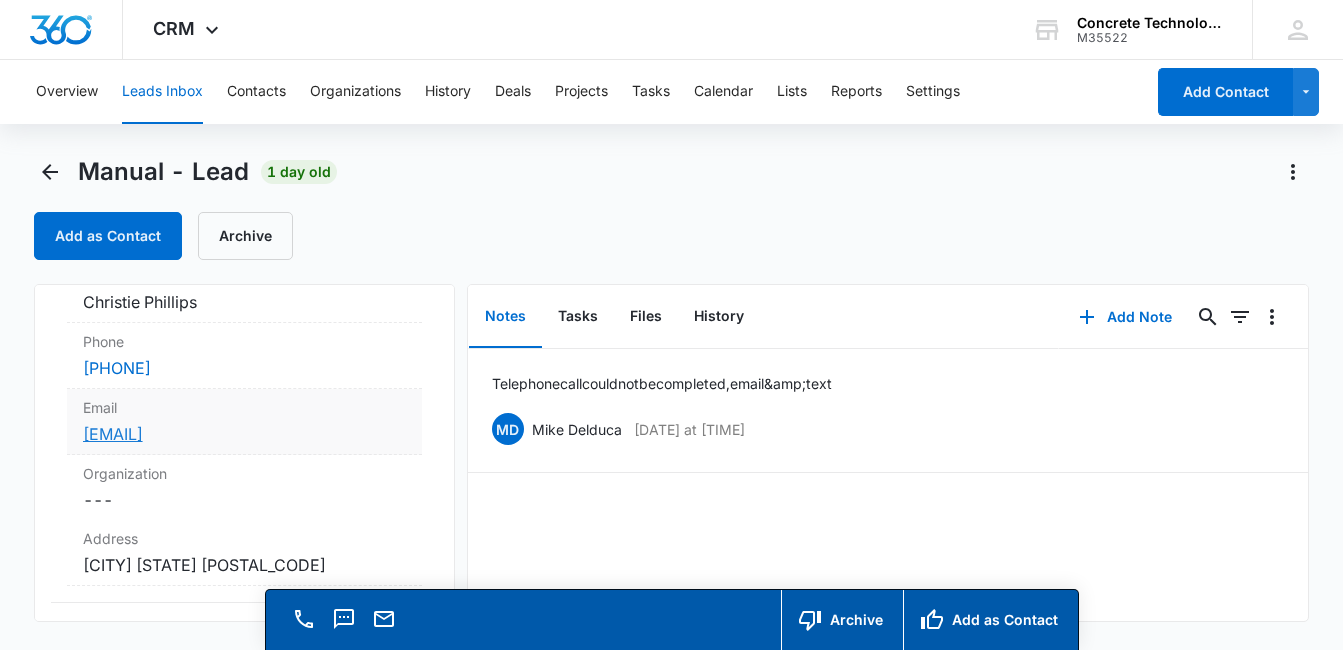 click on "[EMAIL]" at bounding box center [113, 434] 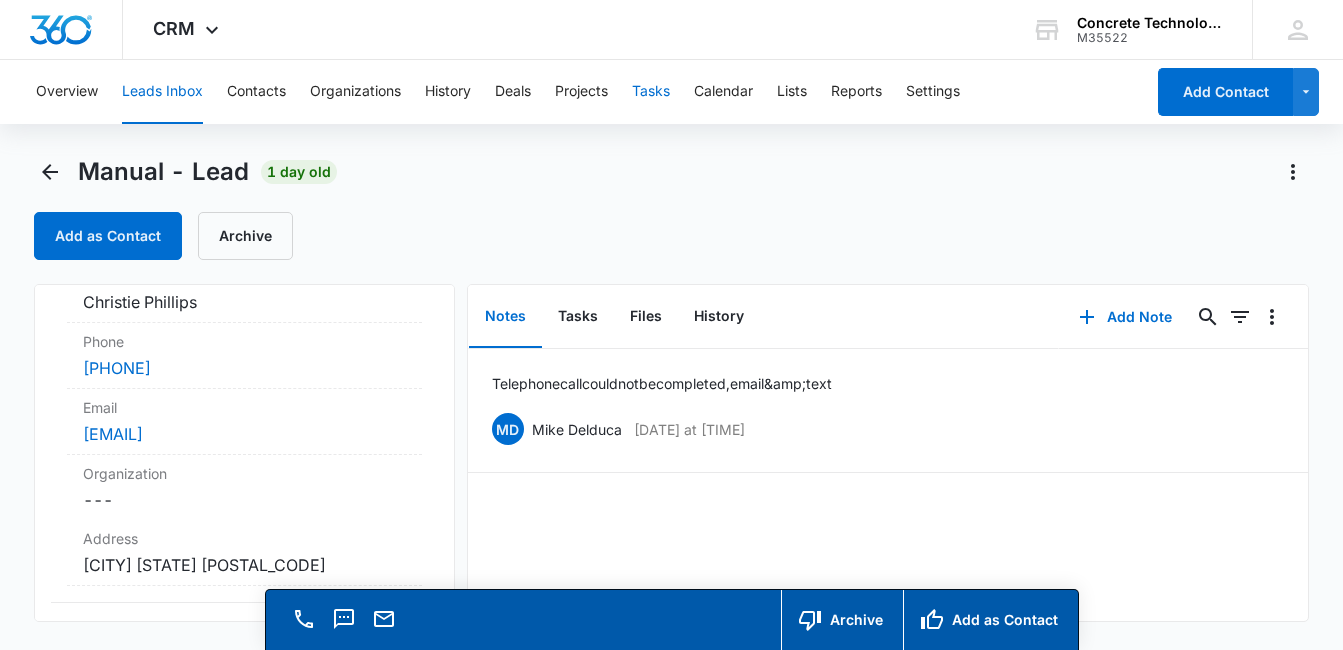 click on "Tasks" at bounding box center [651, 92] 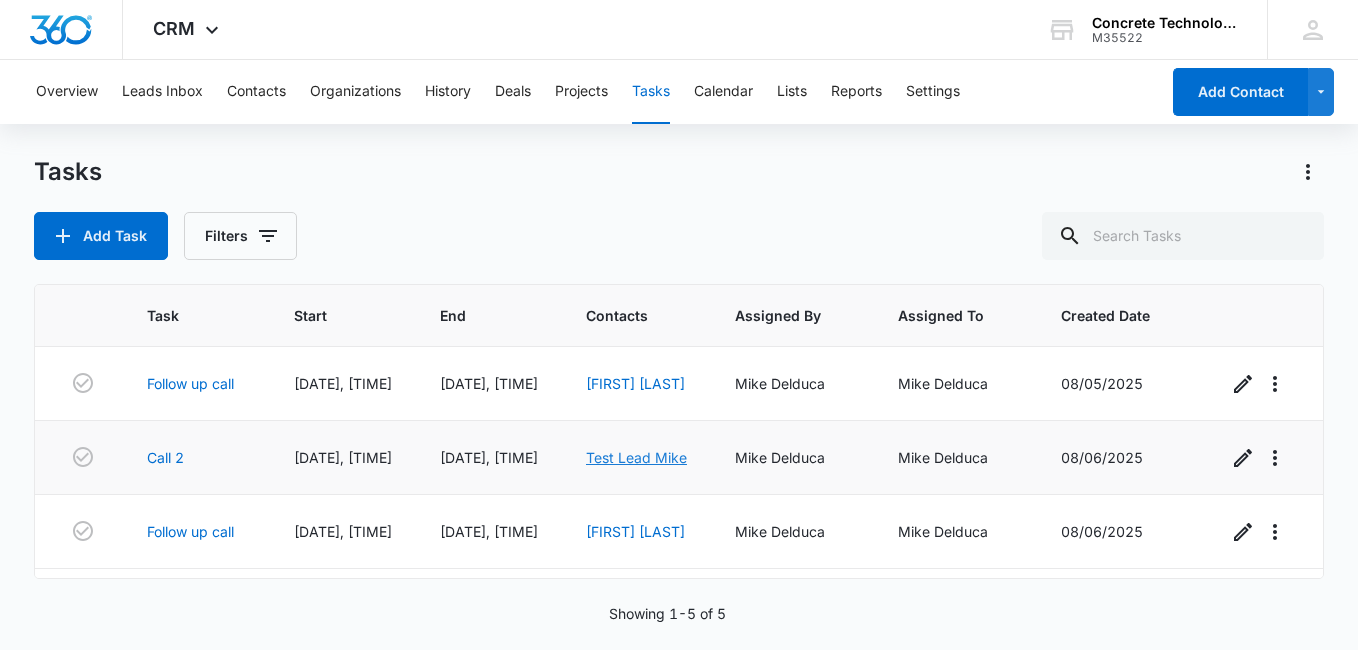 click on "Test Lead Mike" at bounding box center [636, 457] 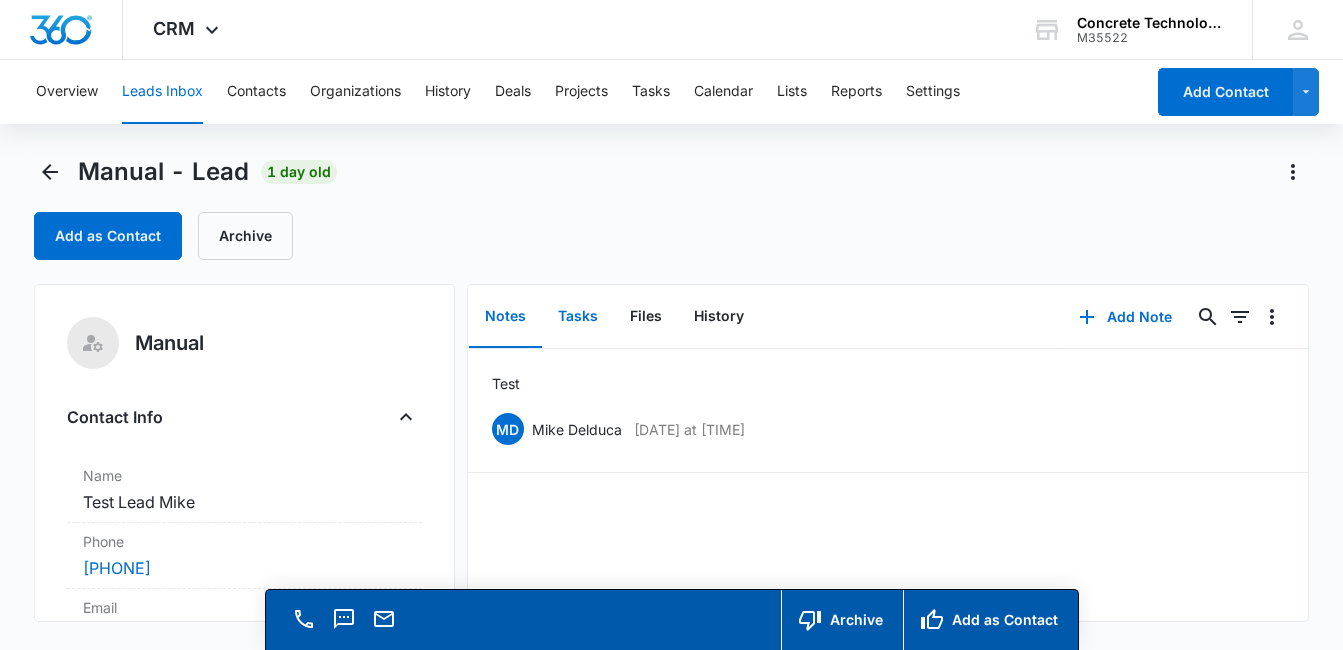 click on "Tasks" at bounding box center (578, 317) 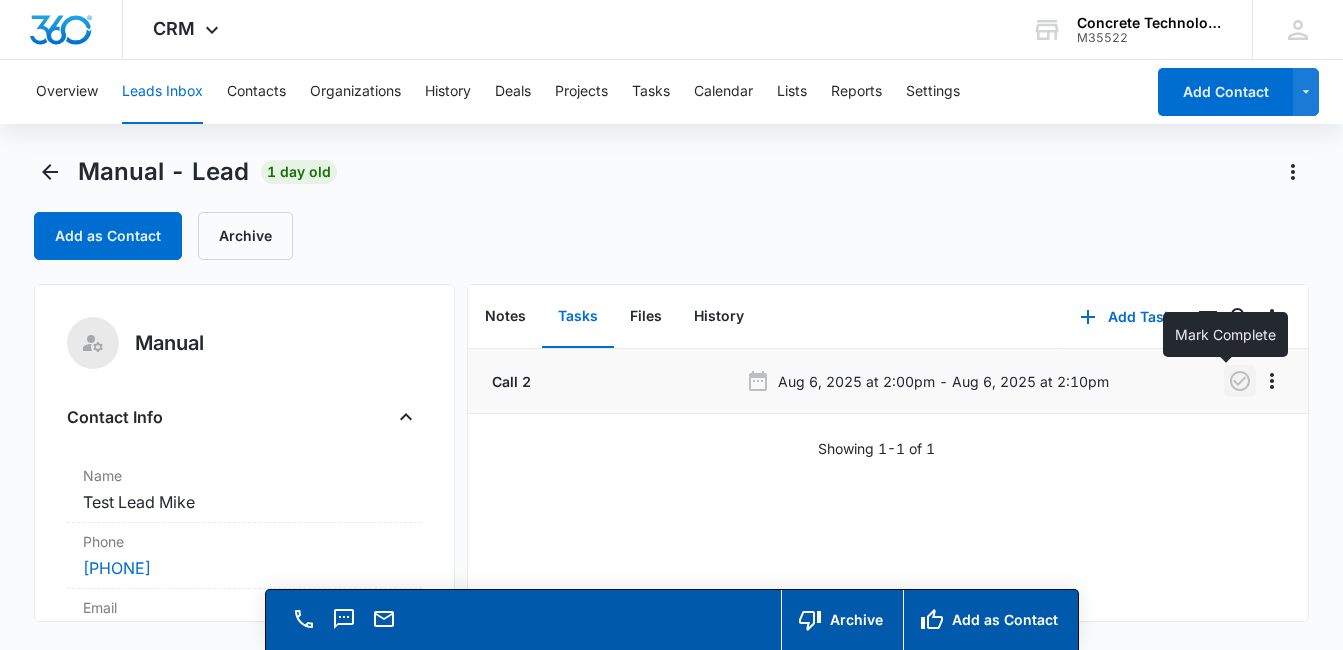 click 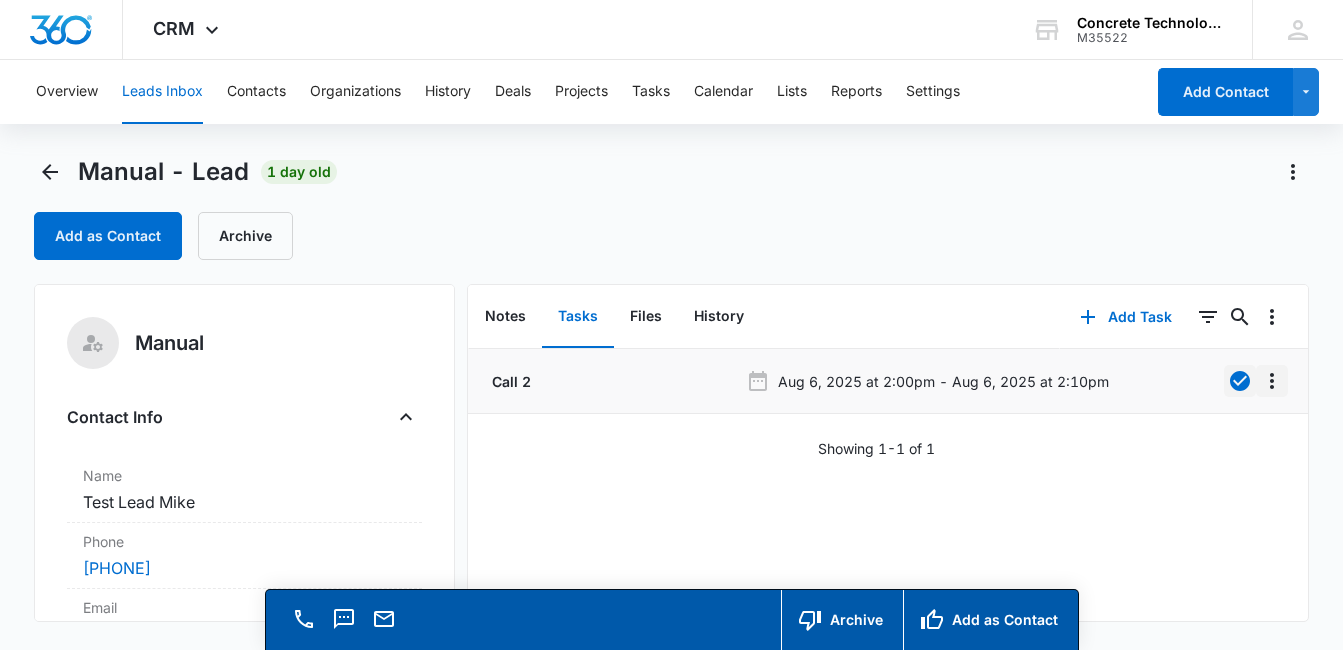 click 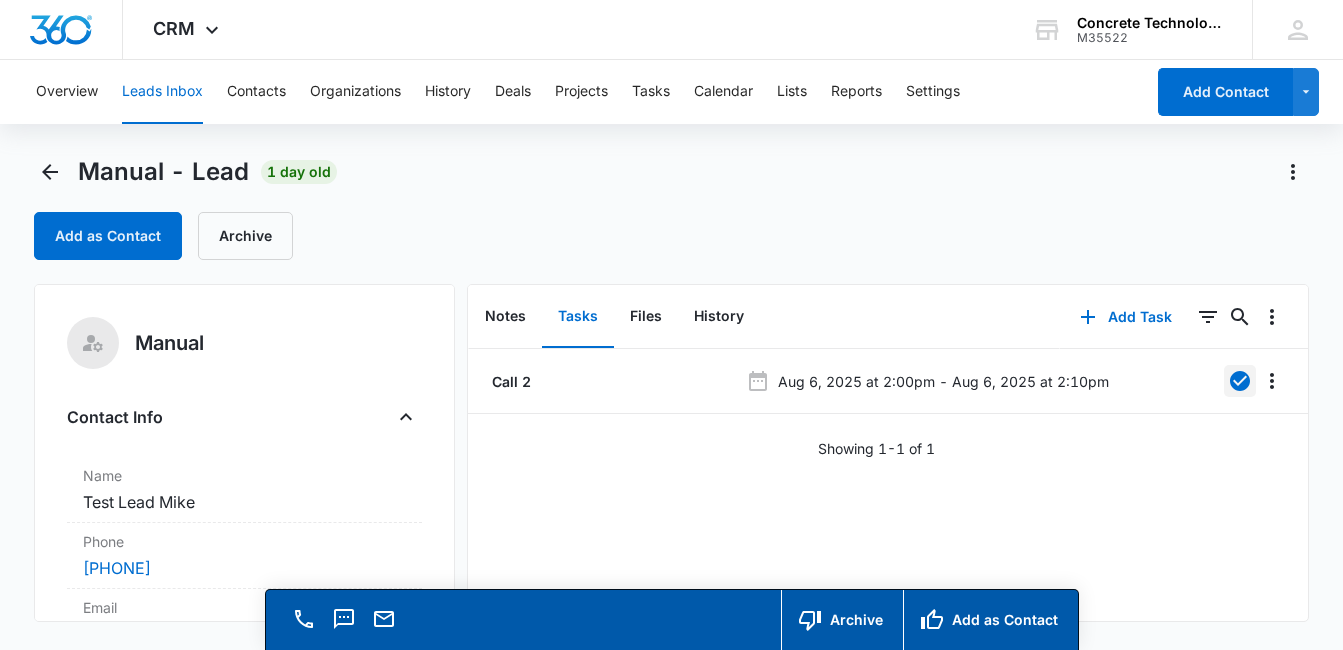 click on "Call [DATE] at [TIME] - [DATE] at [TIME] Showing   1-1   of   1" at bounding box center [888, 485] 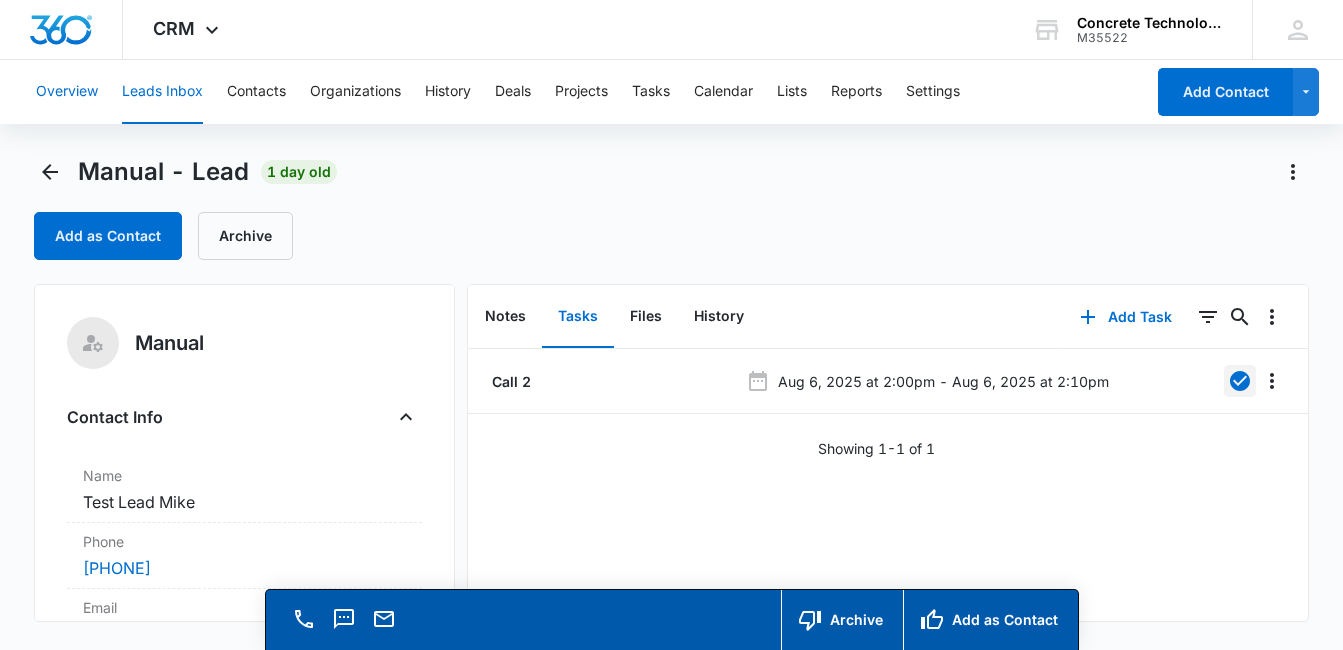 click on "Overview" at bounding box center [67, 92] 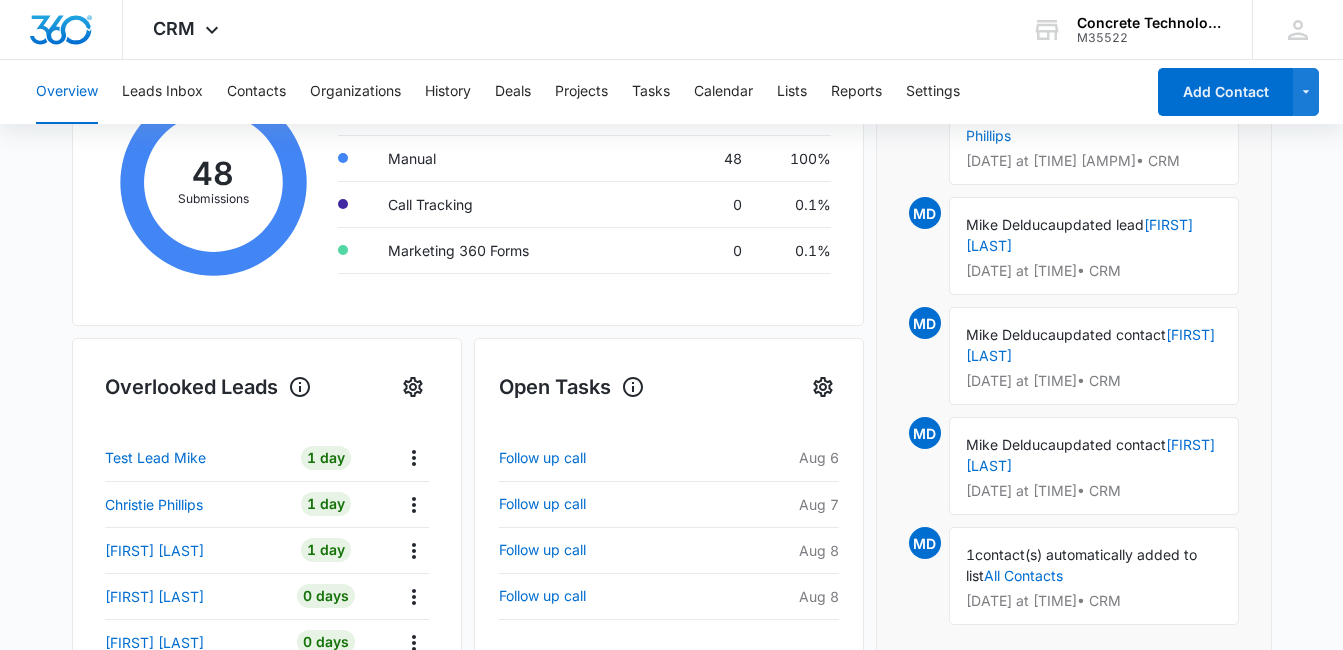 scroll, scrollTop: 443, scrollLeft: 0, axis: vertical 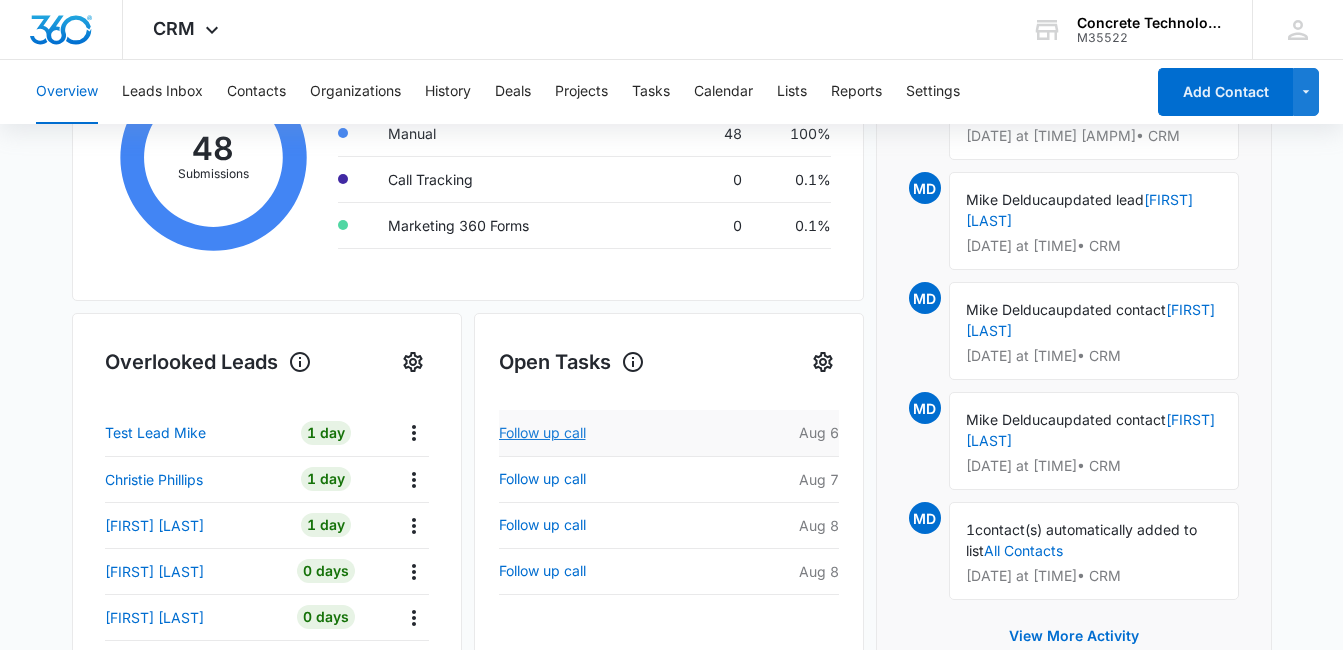 click on "Follow up call" at bounding box center (615, 433) 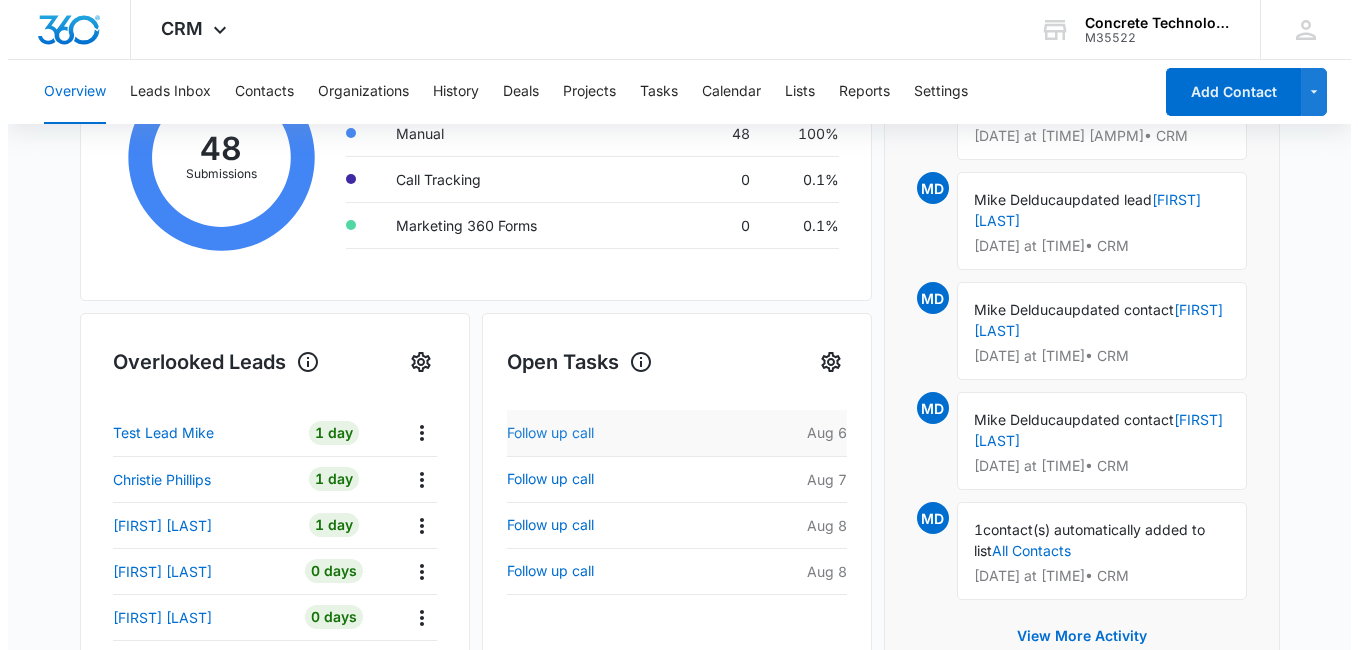 scroll, scrollTop: 0, scrollLeft: 0, axis: both 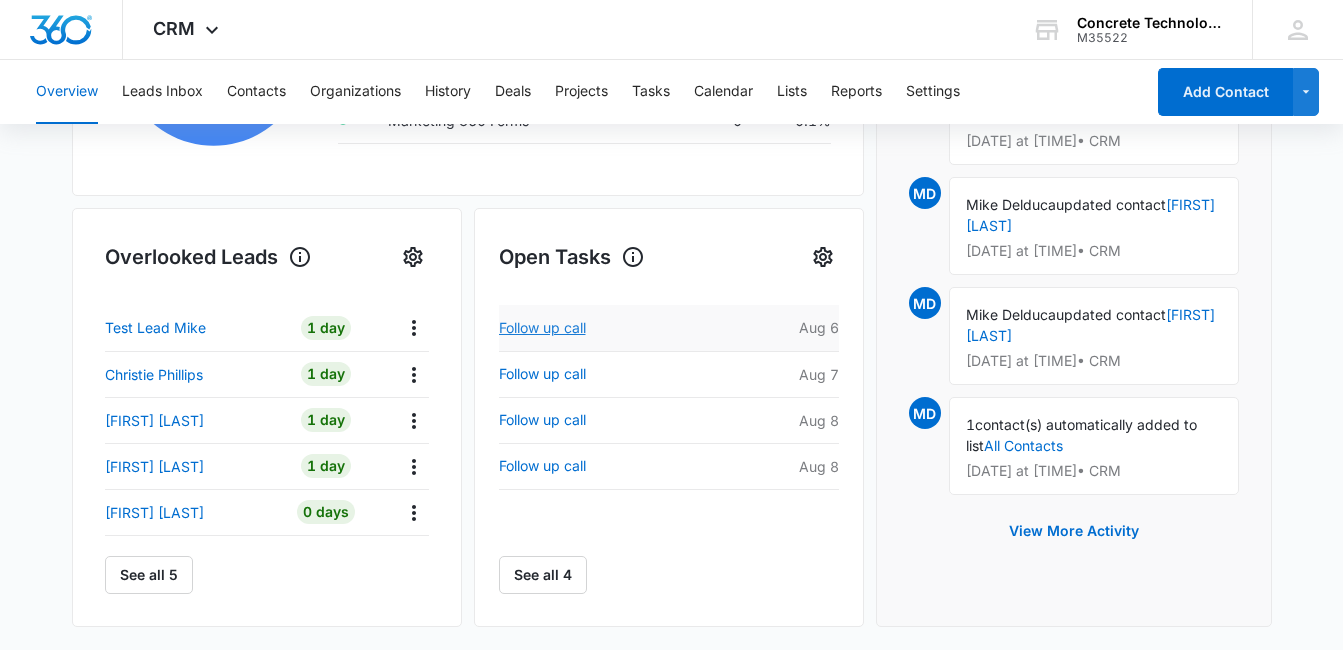 click on "Follow up call" at bounding box center [615, 328] 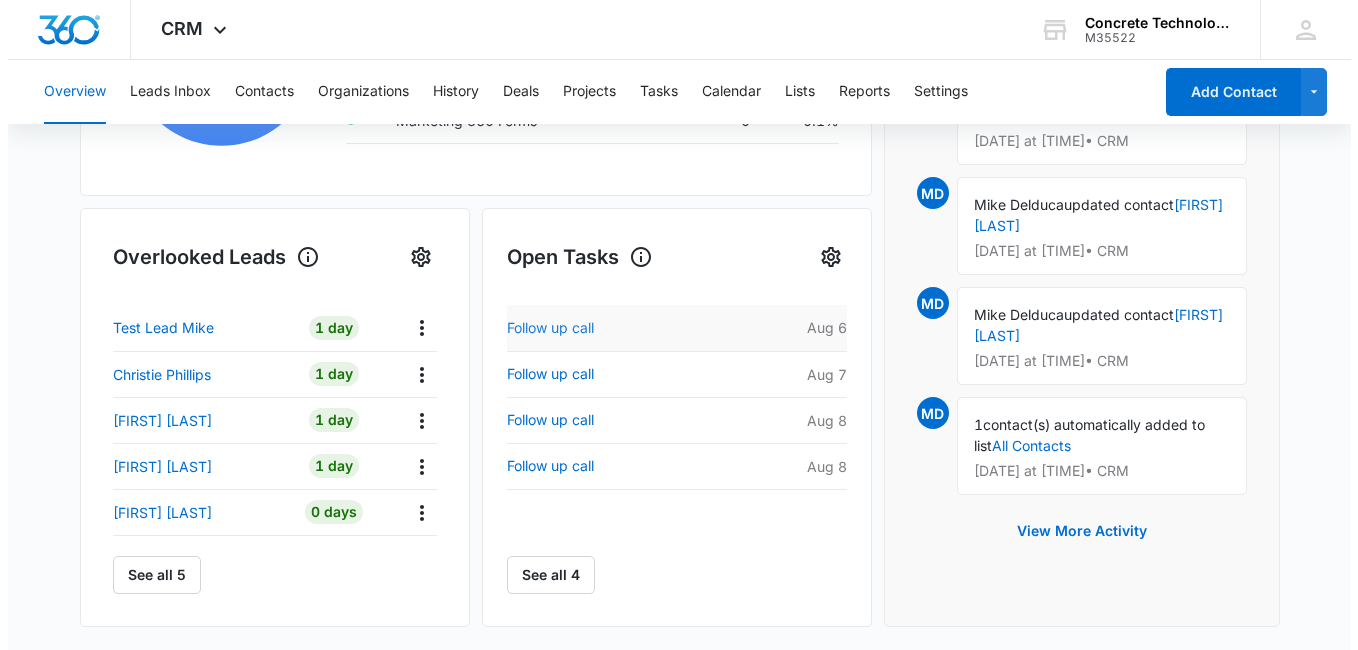 scroll, scrollTop: 0, scrollLeft: 0, axis: both 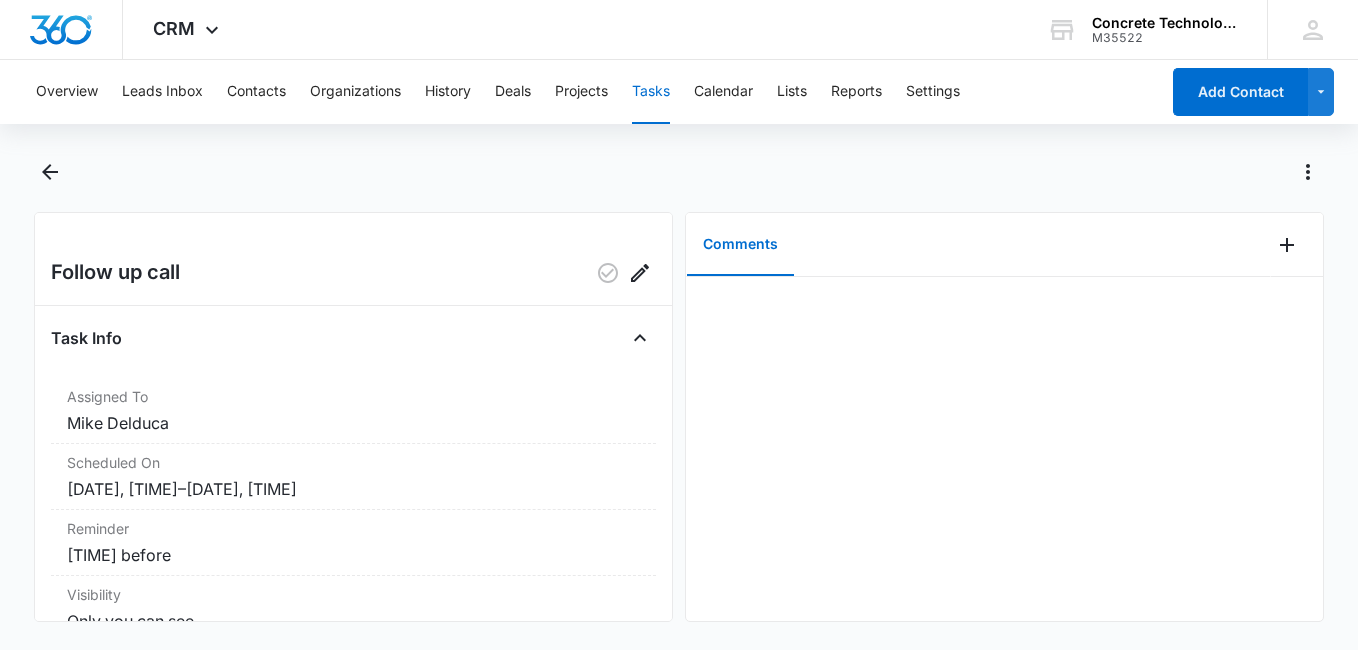 click on "Comments" at bounding box center [740, 245] 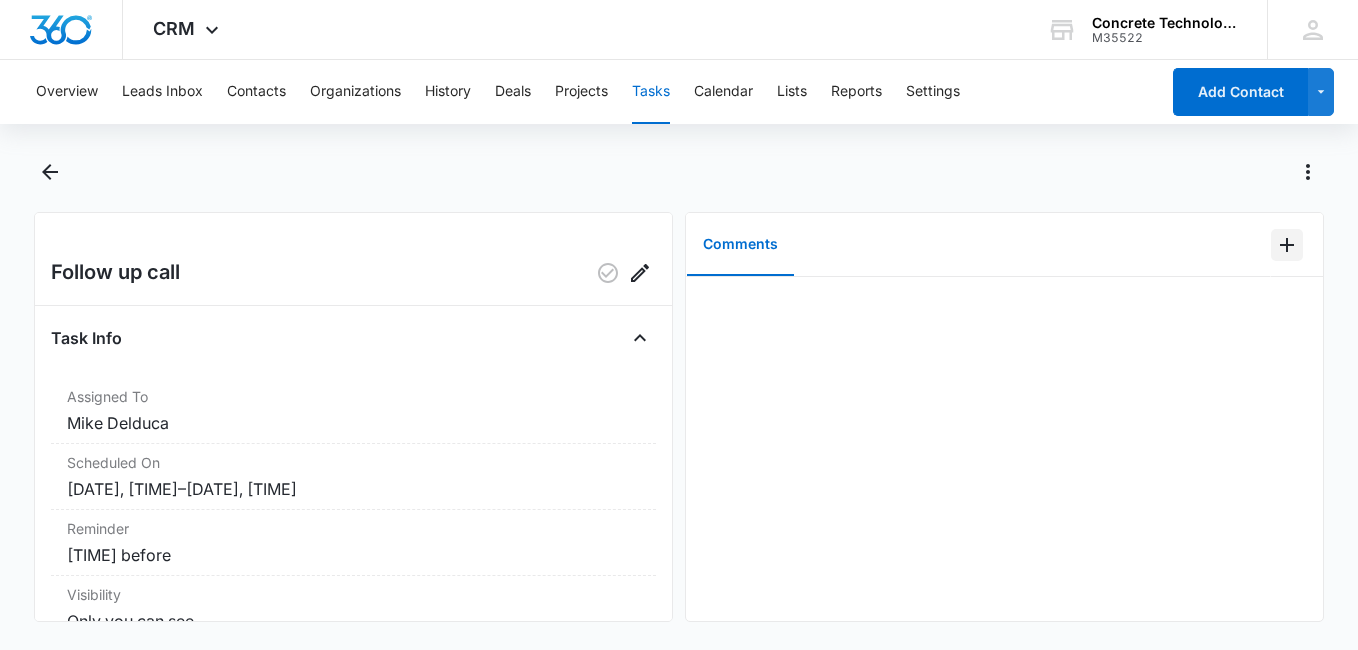 click 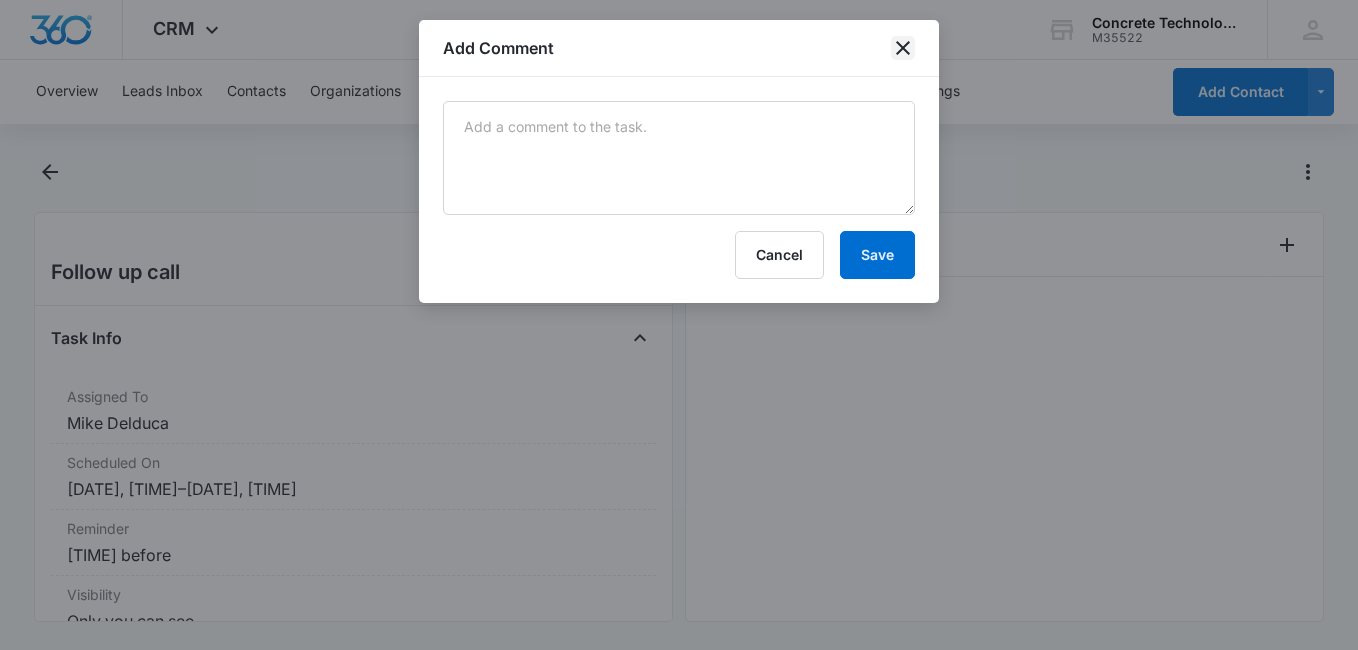 click 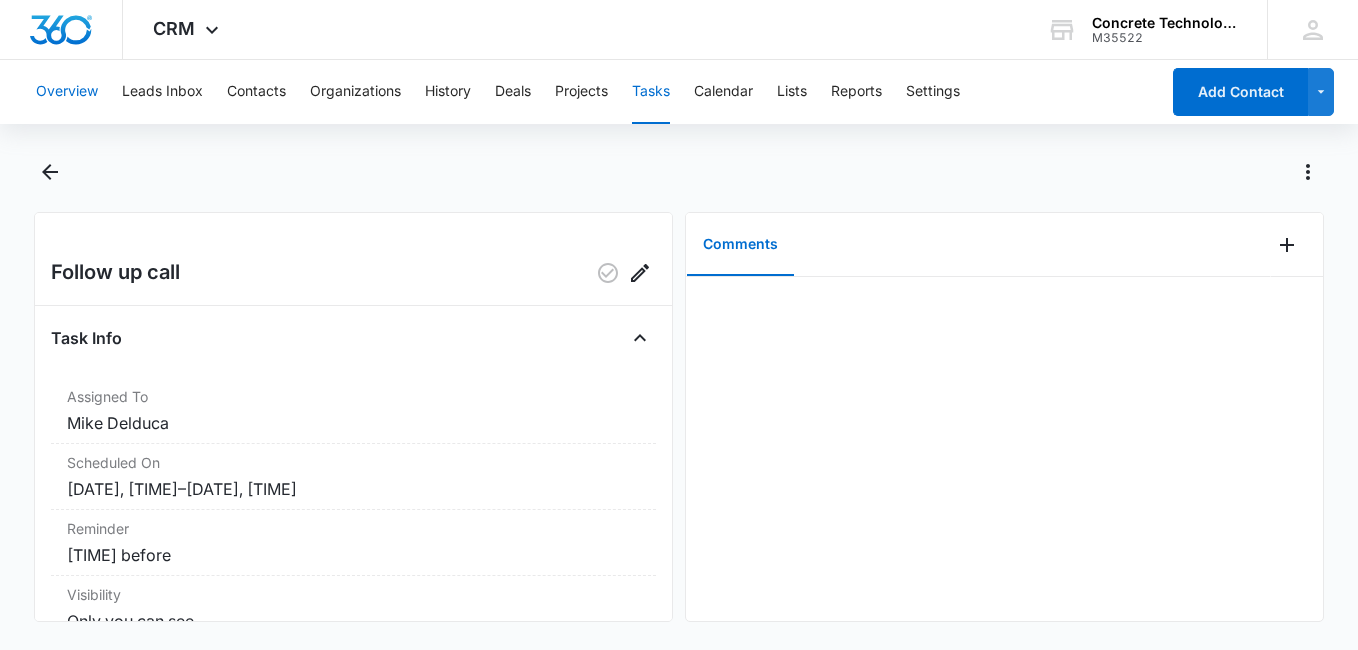 click on "Overview" at bounding box center [67, 92] 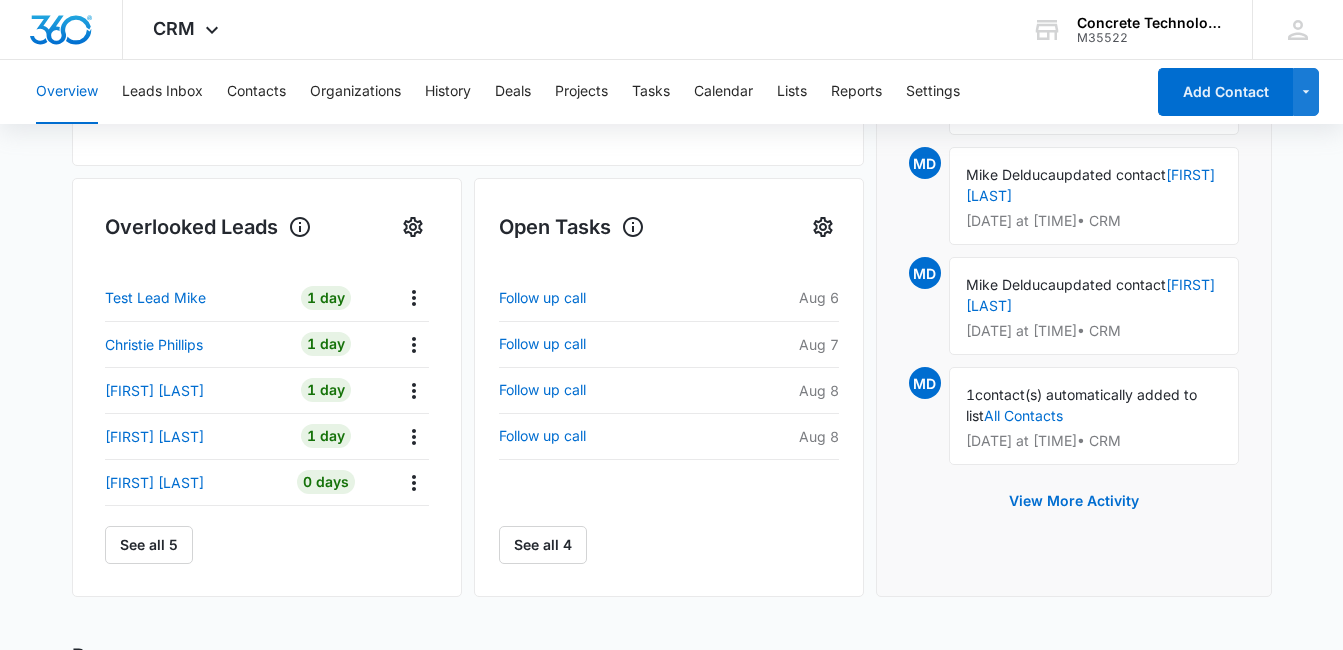 scroll, scrollTop: 615, scrollLeft: 0, axis: vertical 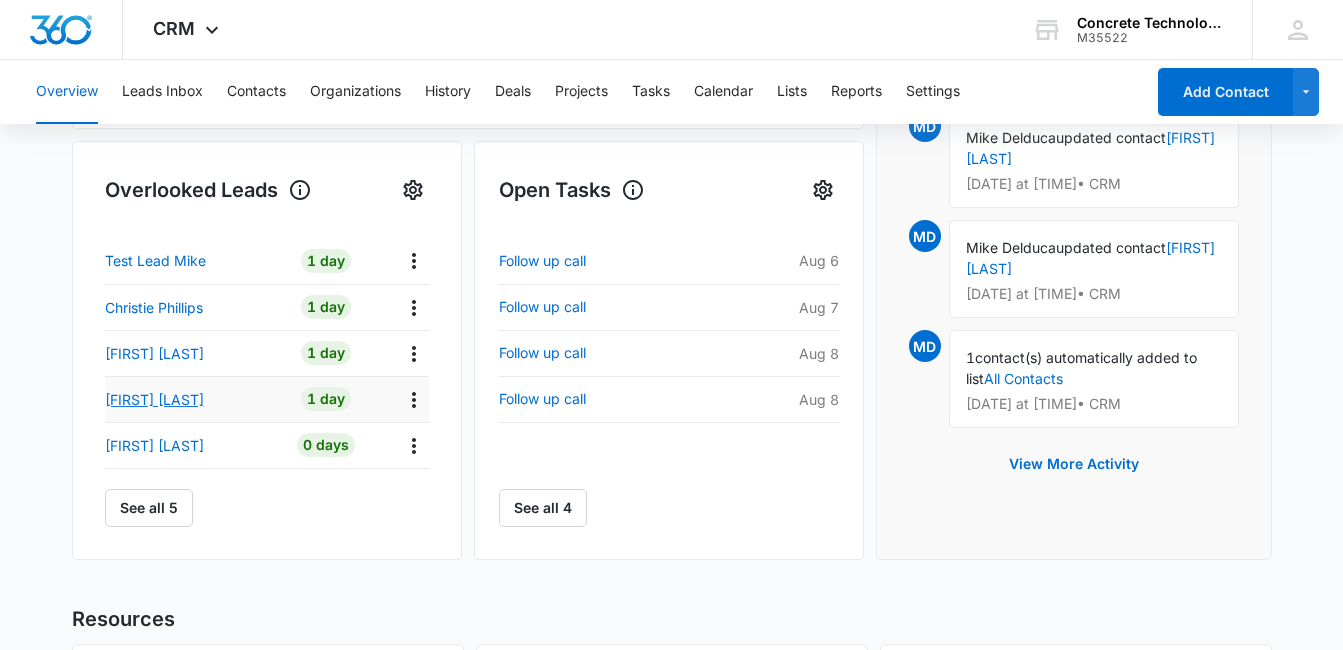 click on "[FIRST] [LAST]" at bounding box center [154, 399] 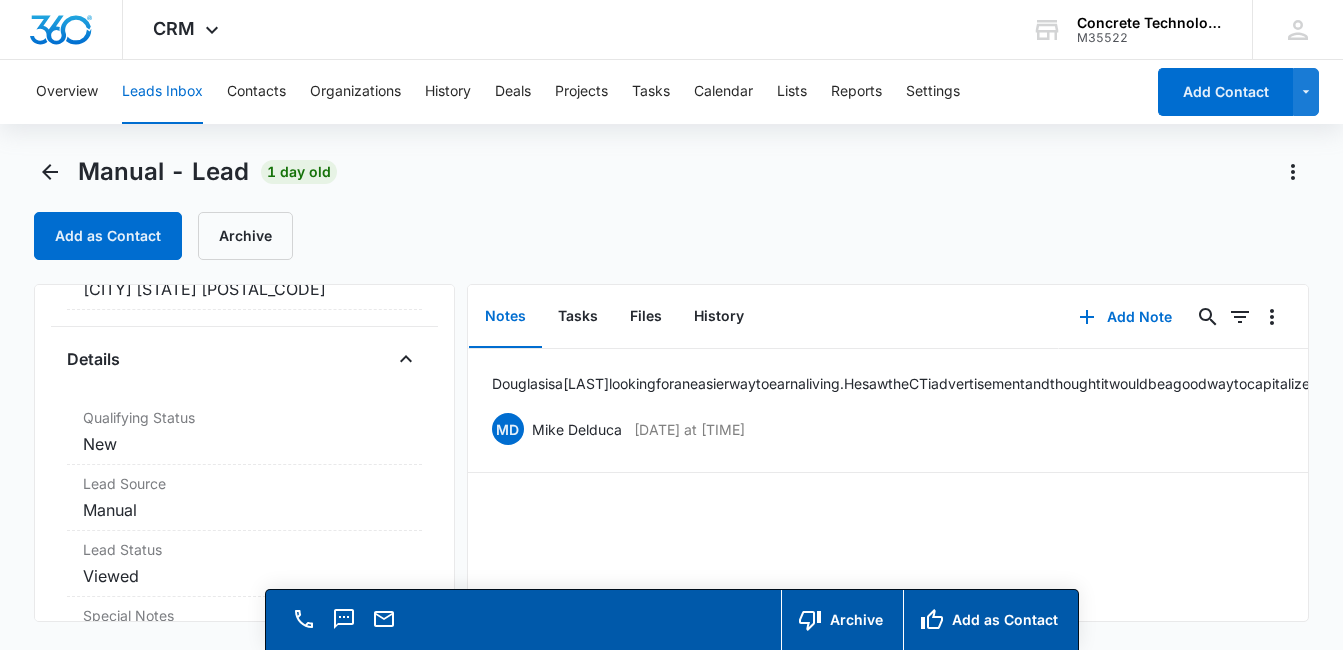 scroll, scrollTop: 505, scrollLeft: 0, axis: vertical 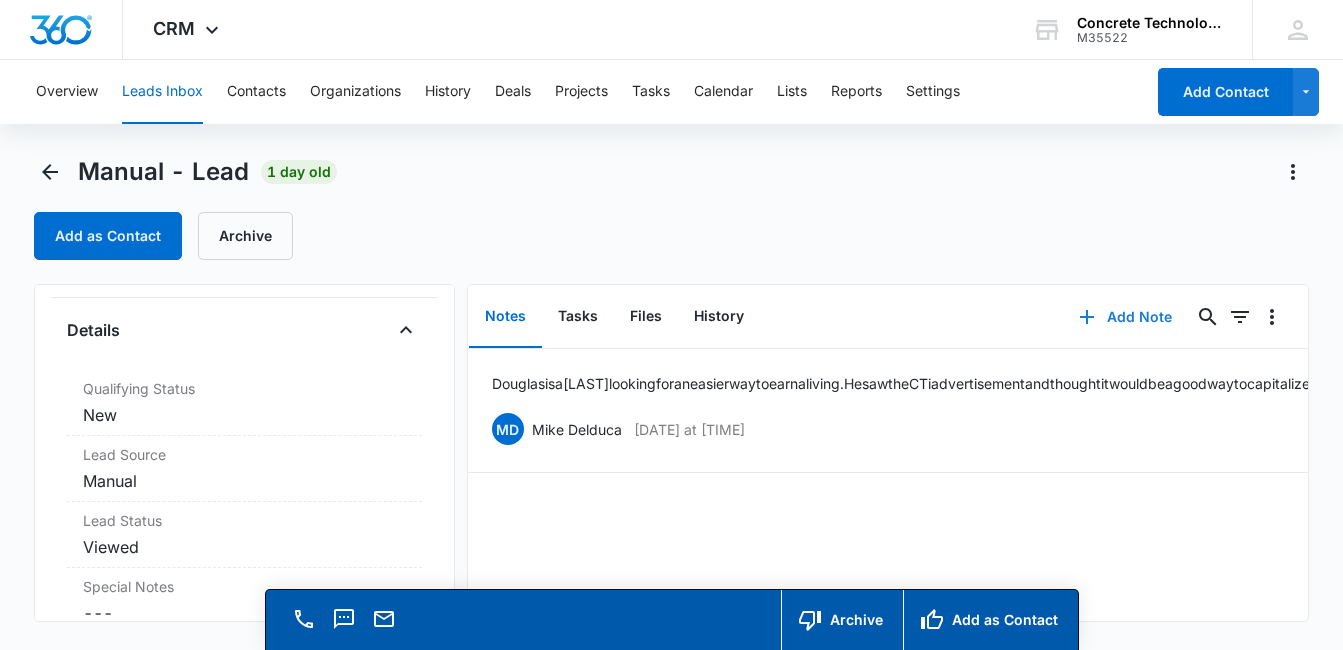click on "Add Note" at bounding box center (1125, 317) 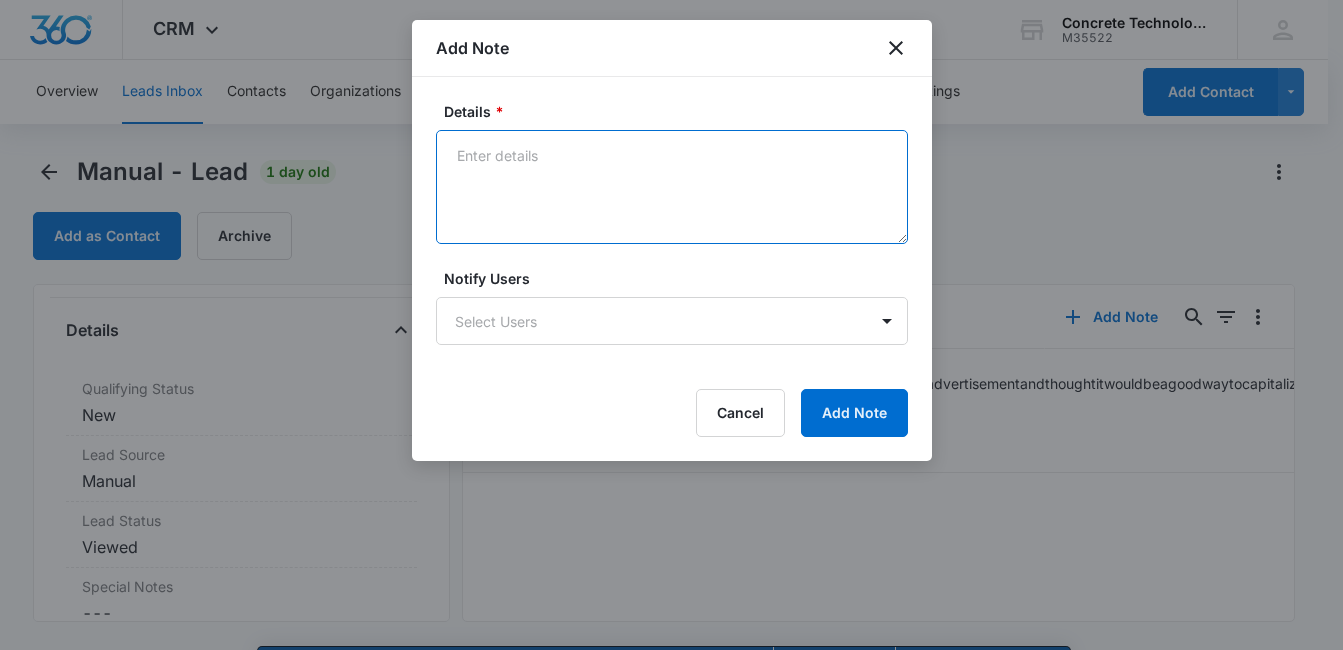 click on "Details *" at bounding box center [672, 187] 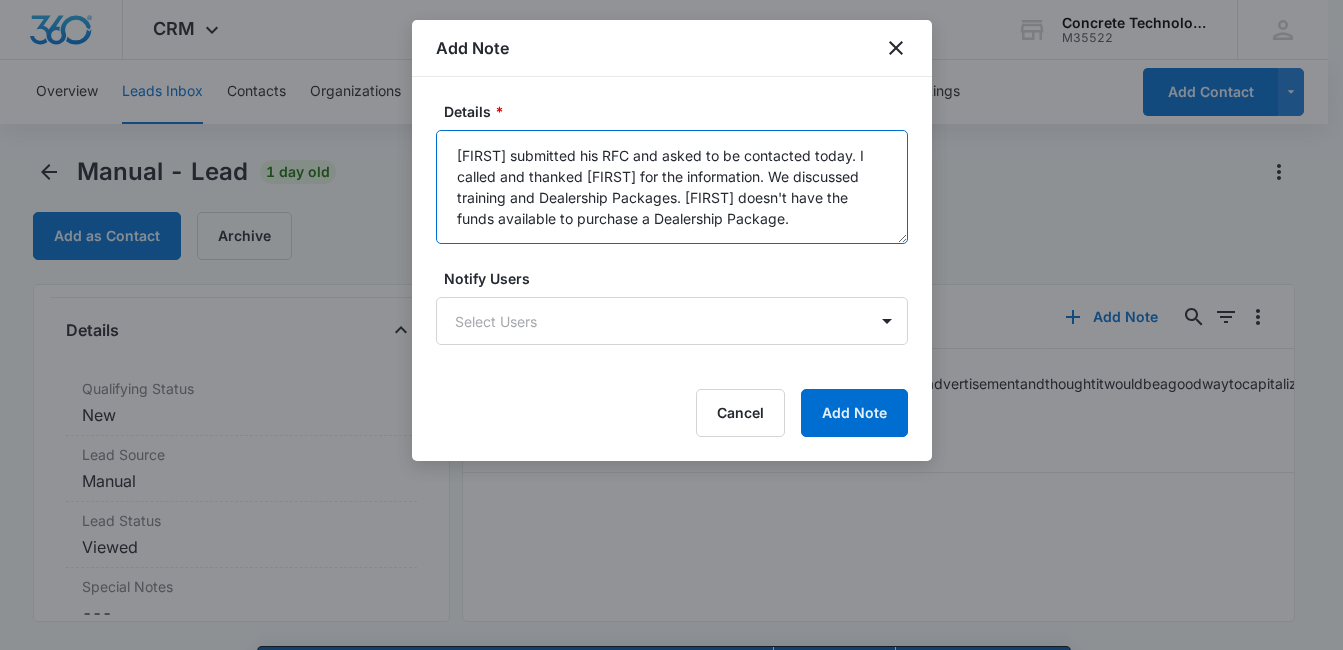 click on "[FIRST] submitted his RFC and asked to be contacted today. I called and thanked [FIRST] for the information. We discussed training and Dealership Packages. [FIRST] doesn't have the funds available to purchase a Dealership Package." at bounding box center [672, 187] 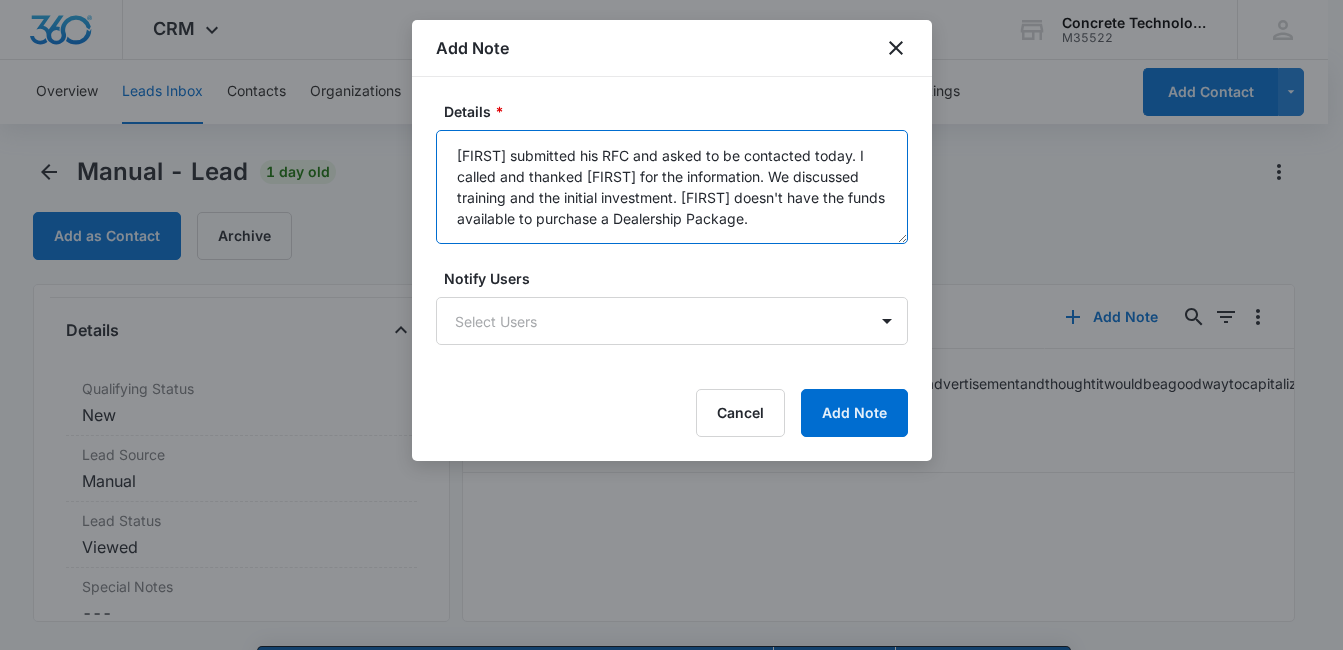 click on "[FIRST] submitted his RFC and asked to be contacted today. I called and thanked [FIRST] for the information. We discussed training and the initial investment. [FIRST] doesn't have the funds available to purchase a Dealership Package." at bounding box center (672, 187) 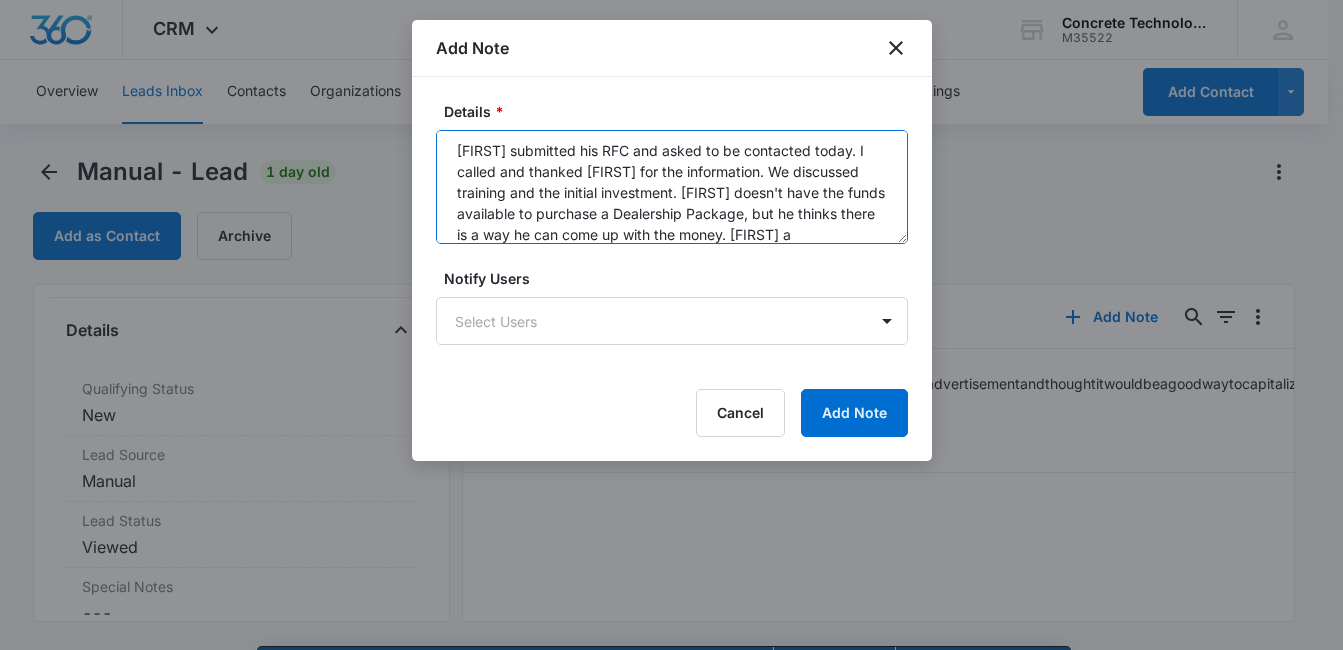 scroll, scrollTop: 26, scrollLeft: 0, axis: vertical 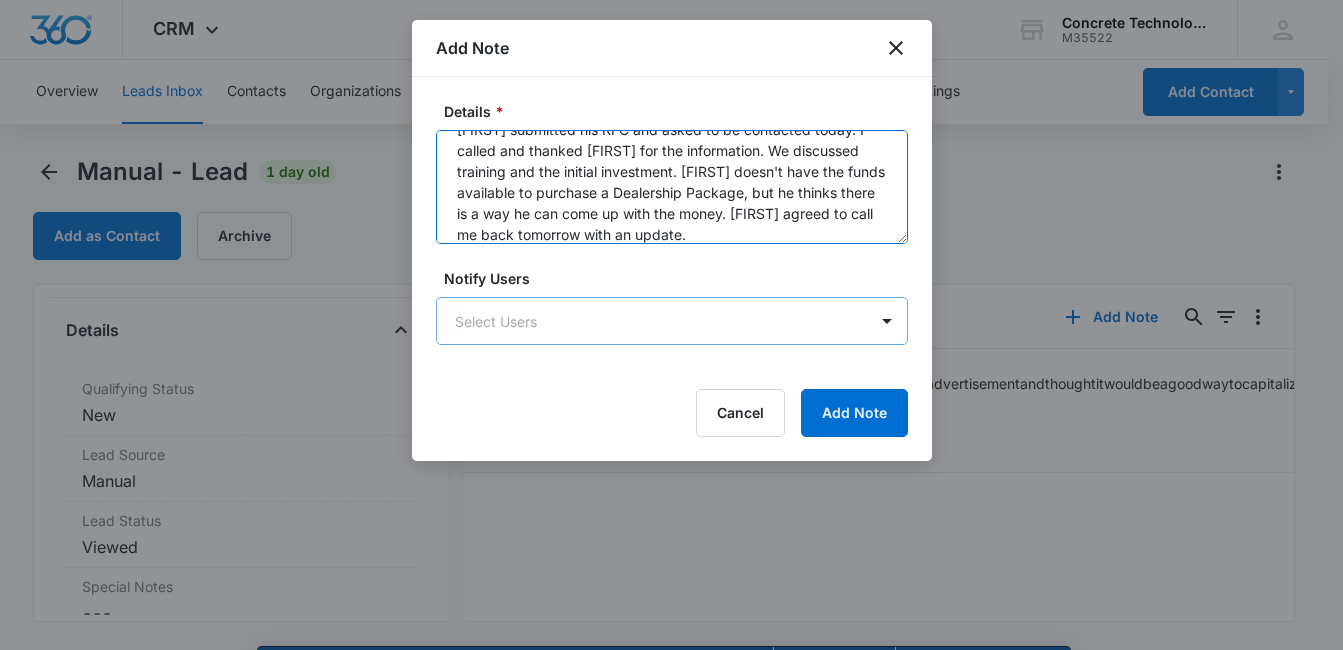 type on "[FIRST] submitted his RFC and asked to be contacted today. I called and thanked [FIRST] for the information. We discussed training and the initial investment. [FIRST] doesn't have the funds available to purchase a Dealership Package, but he thinks there is a way he can come up with the money. [FIRST] agreed to call me back tomorrow with an update." 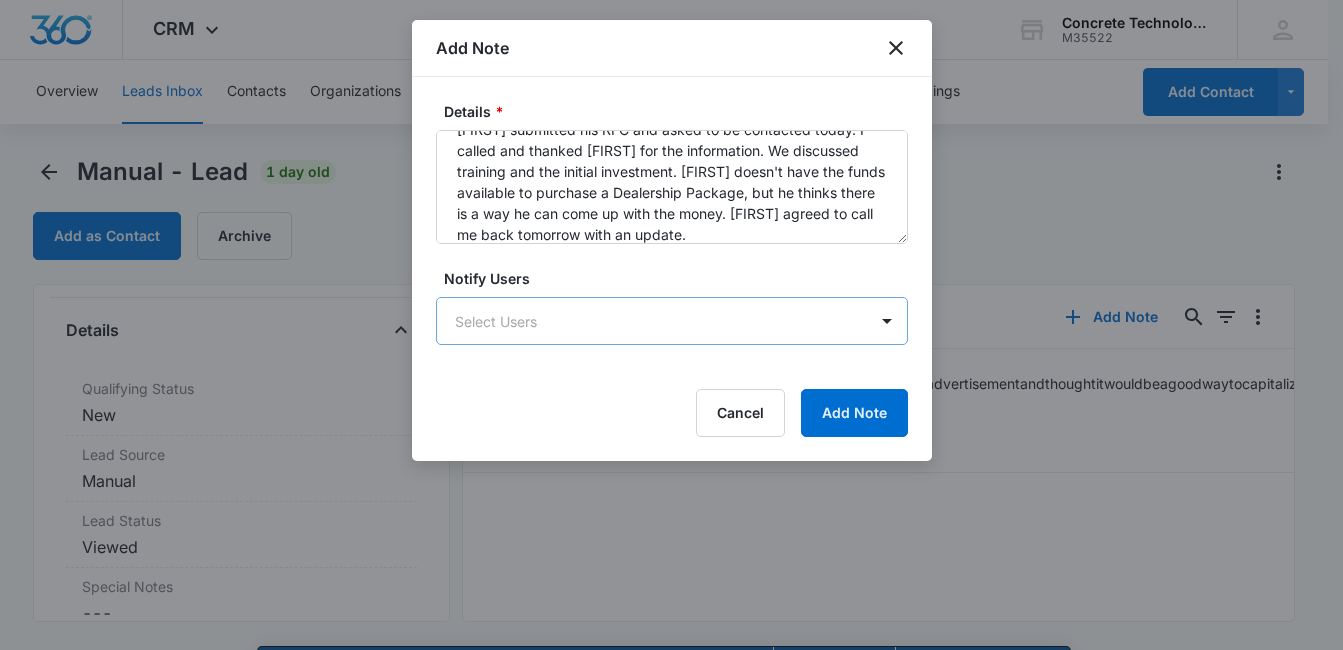 click on "CRM Apps Reputation Websites Forms CRM Email Social Content Ads Intelligence Files Brand Settings M35522 Your Accounts View All MD [FIRST] [LAST] [EMAIL] My Profile Notifications Support Logout Terms & Conditions   •   Privacy Policy Overview Leads Inbox Contacts Organizations History Deals Projects Tasks Calendar Lists Reports Settings Add Contact Manual - Lead 1 day old Add as Contact Archive Manual Contact Info Name Cancel Save Changes [FIRST] [LAST] Phone Cancel Save Changes [PHONE] Email Cancel Save Changes [EMAIL] Organization Cancel Save Changes --- Address Cancel Save Changes [CITY] [STATE] [POSTAL_CODE] Details Qualifying Status Cancel Save Changes New Lead Source Manual Lead Status Viewed Special Notes Cancel Save Changes --- Contact Type Cancel Save Changes From Leads Contact Status Cancel Save Changes None Assigned To Cancel Save Changes Mike Delduca Tags Cancel Save Changes --- Next Contact Date Cancel Save Changes --- Color Tag Current Color: ID" at bounding box center [671, 353] 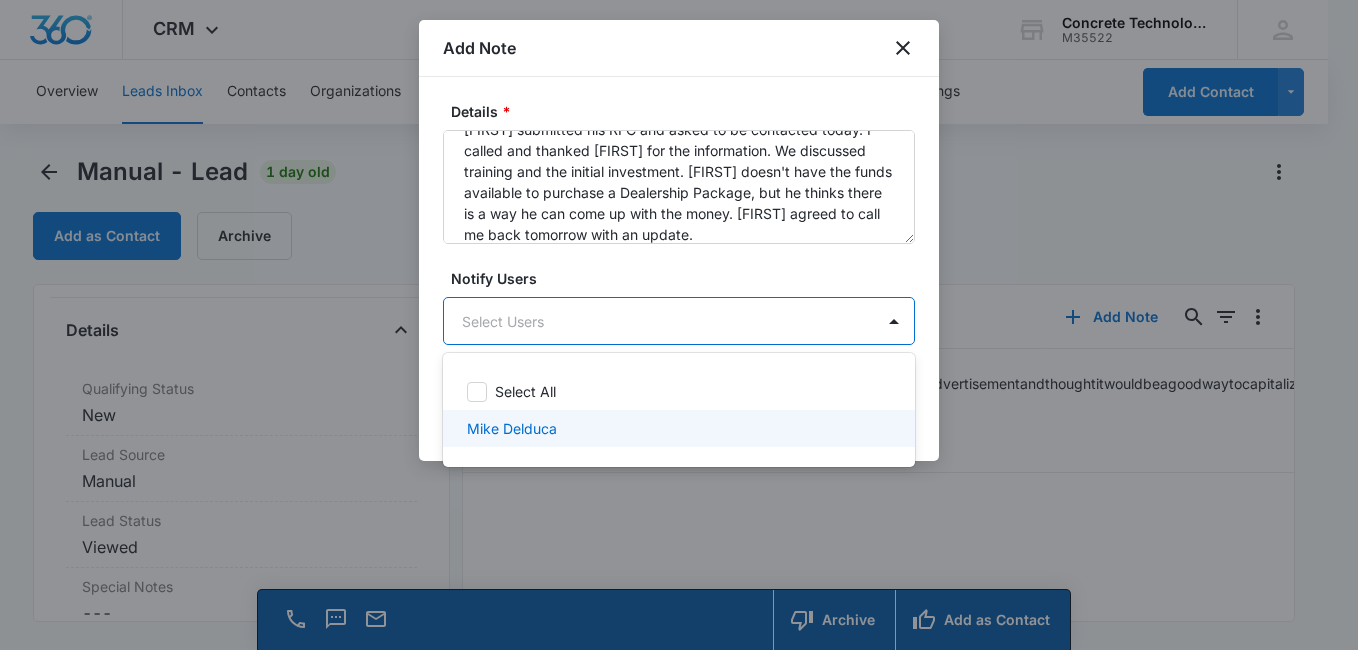 click on "Mike Delduca" at bounding box center [677, 428] 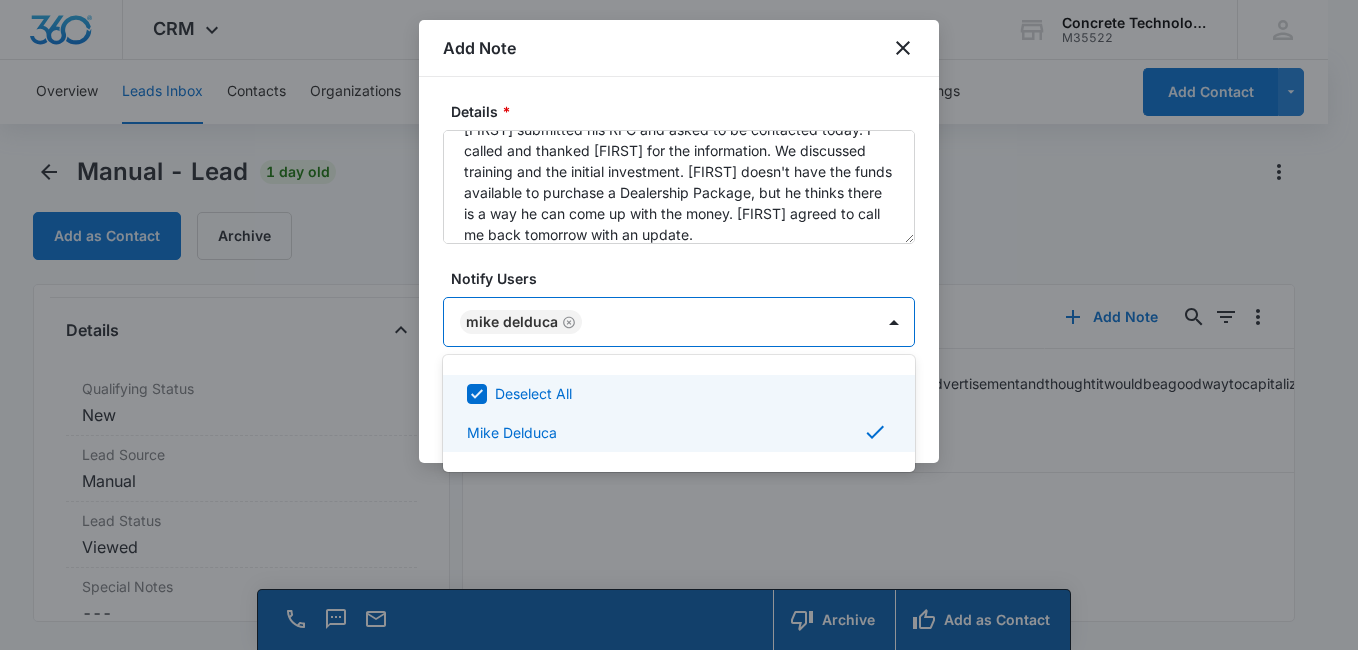 click at bounding box center (679, 325) 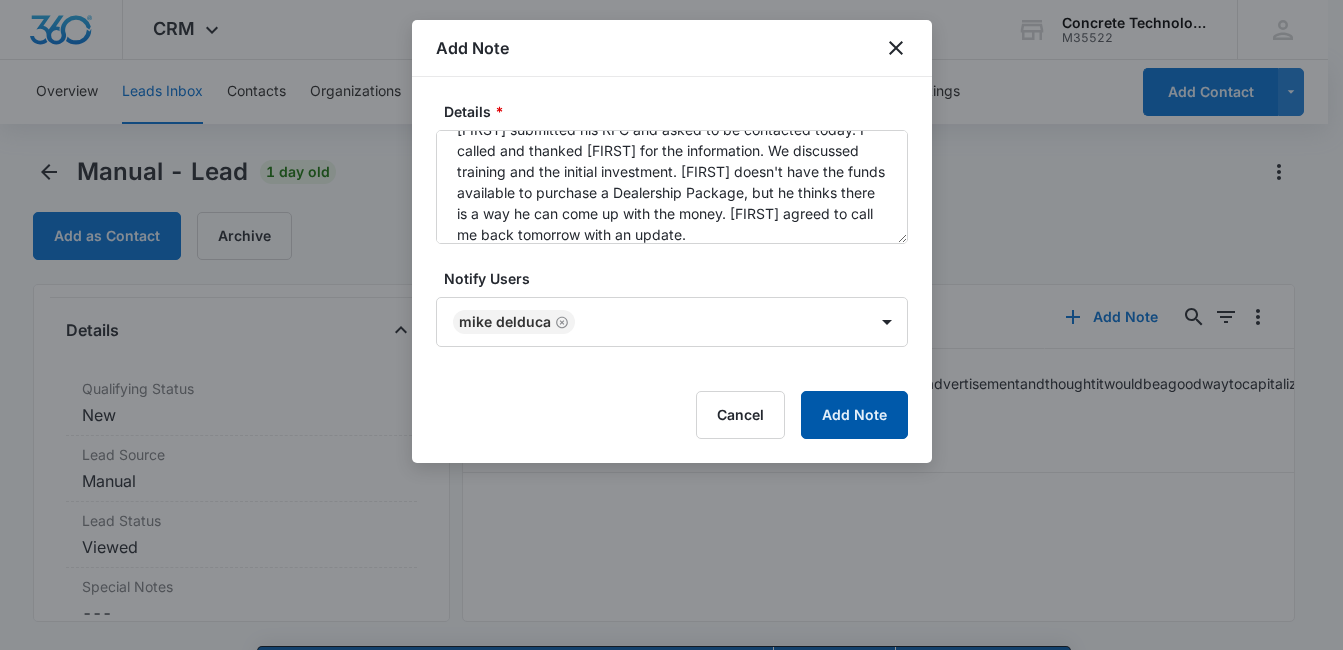 click on "Add Note" at bounding box center (854, 415) 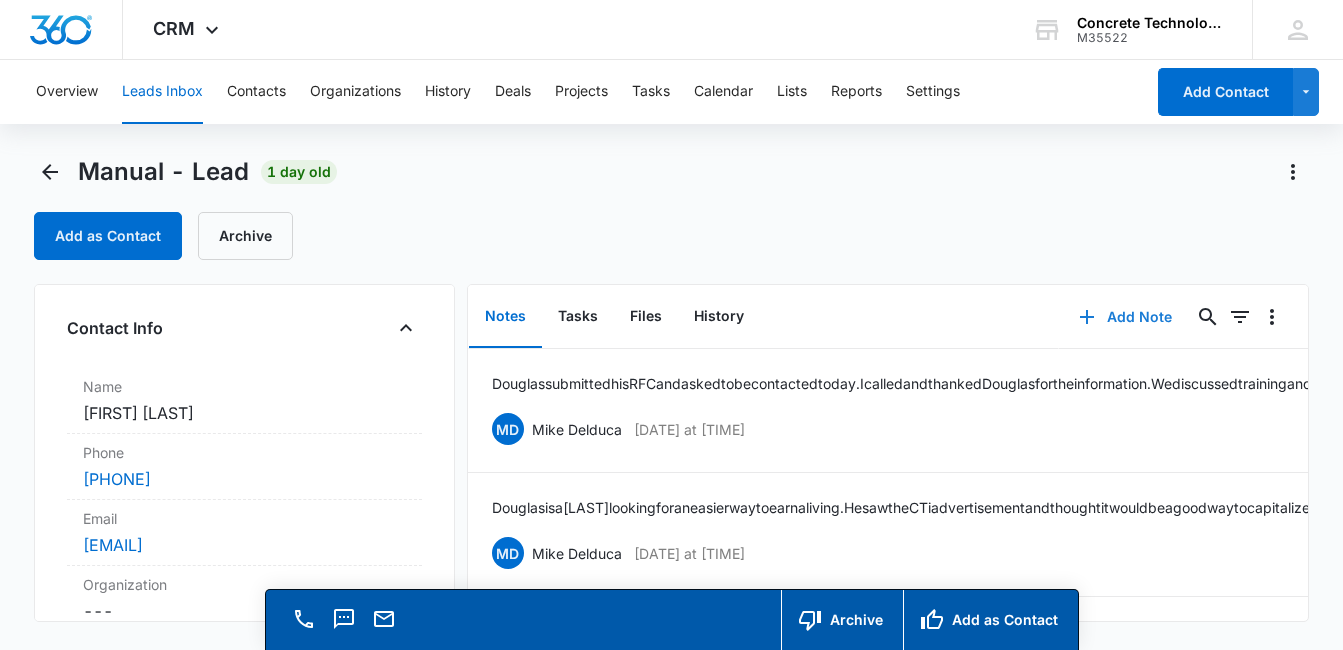 scroll, scrollTop: 0, scrollLeft: 0, axis: both 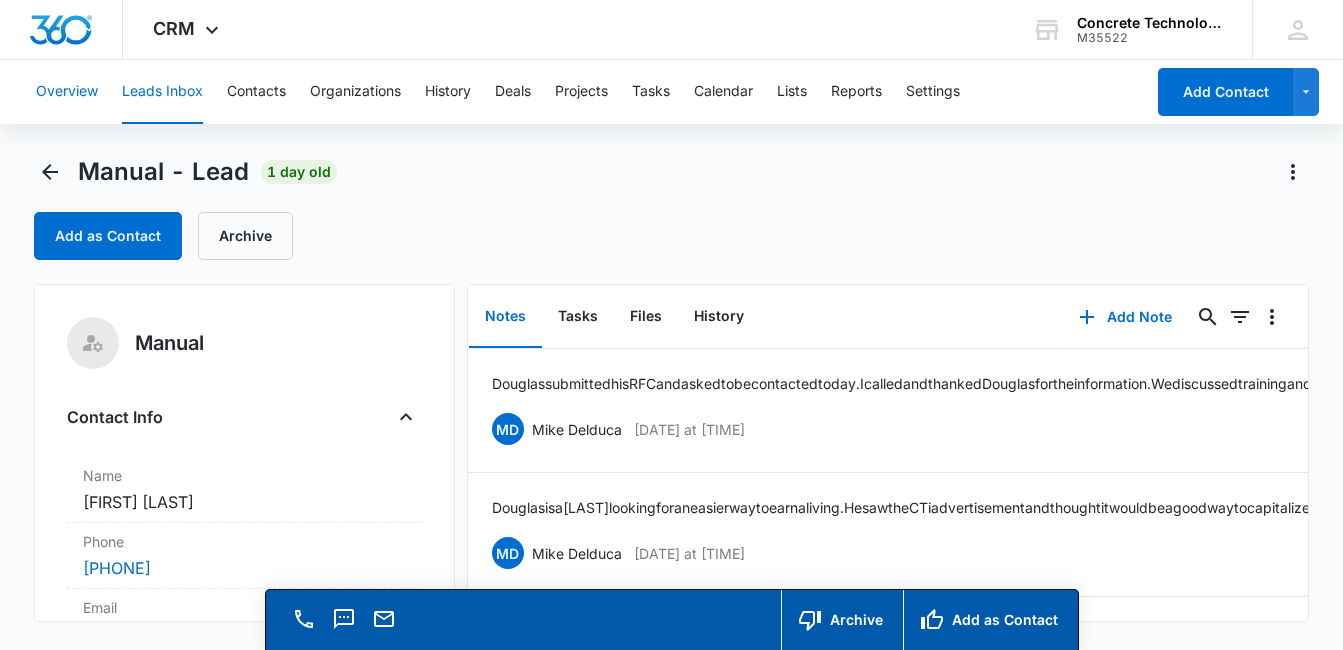 click on "Overview" at bounding box center [67, 92] 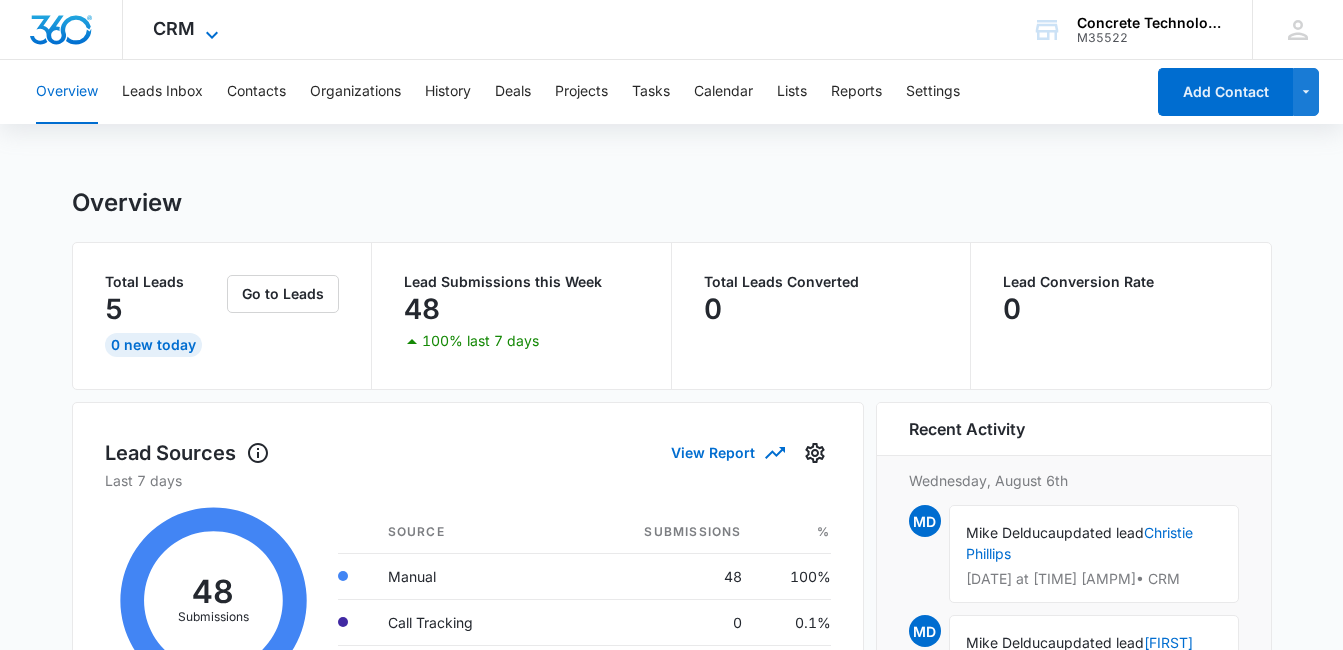 click 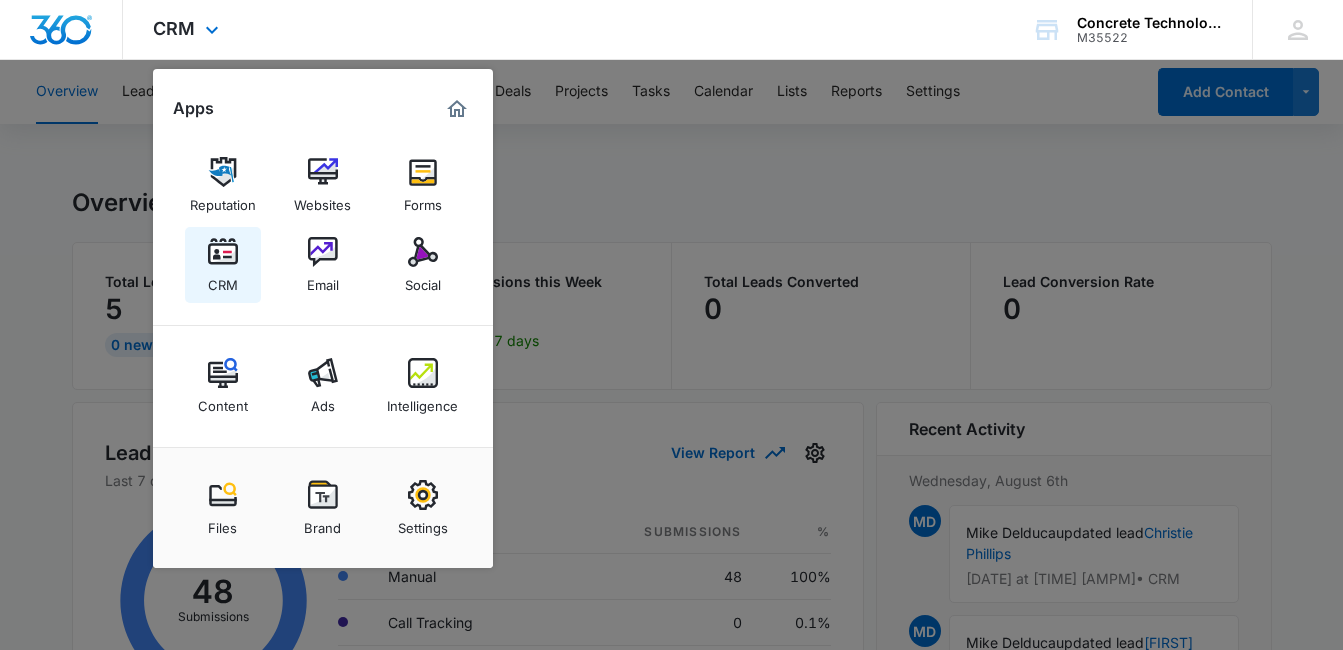 click at bounding box center (223, 252) 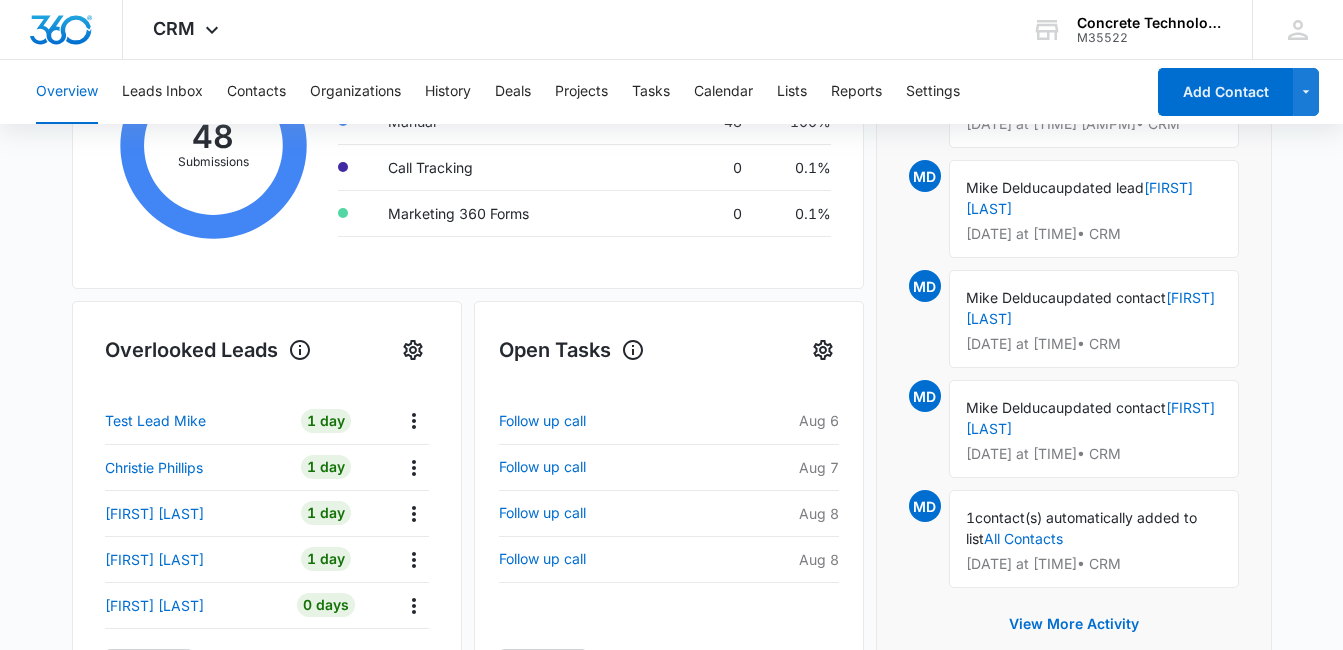 scroll, scrollTop: 505, scrollLeft: 0, axis: vertical 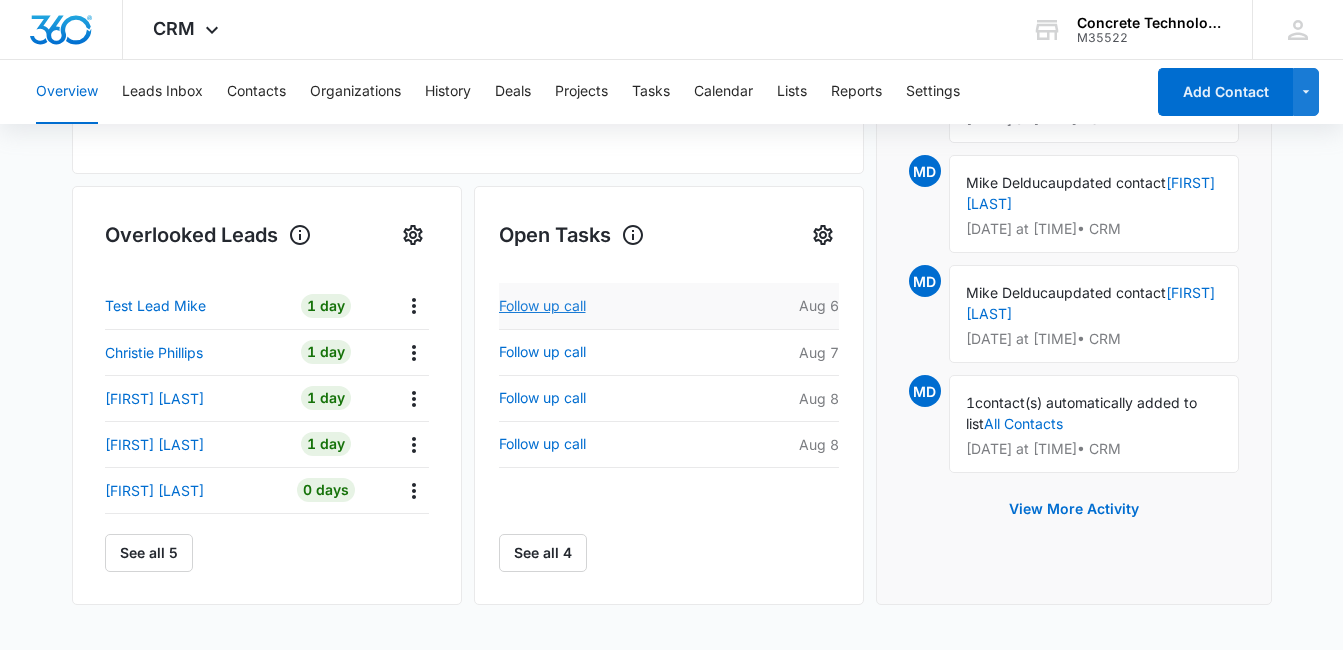 click on "Follow up call" at bounding box center (615, 306) 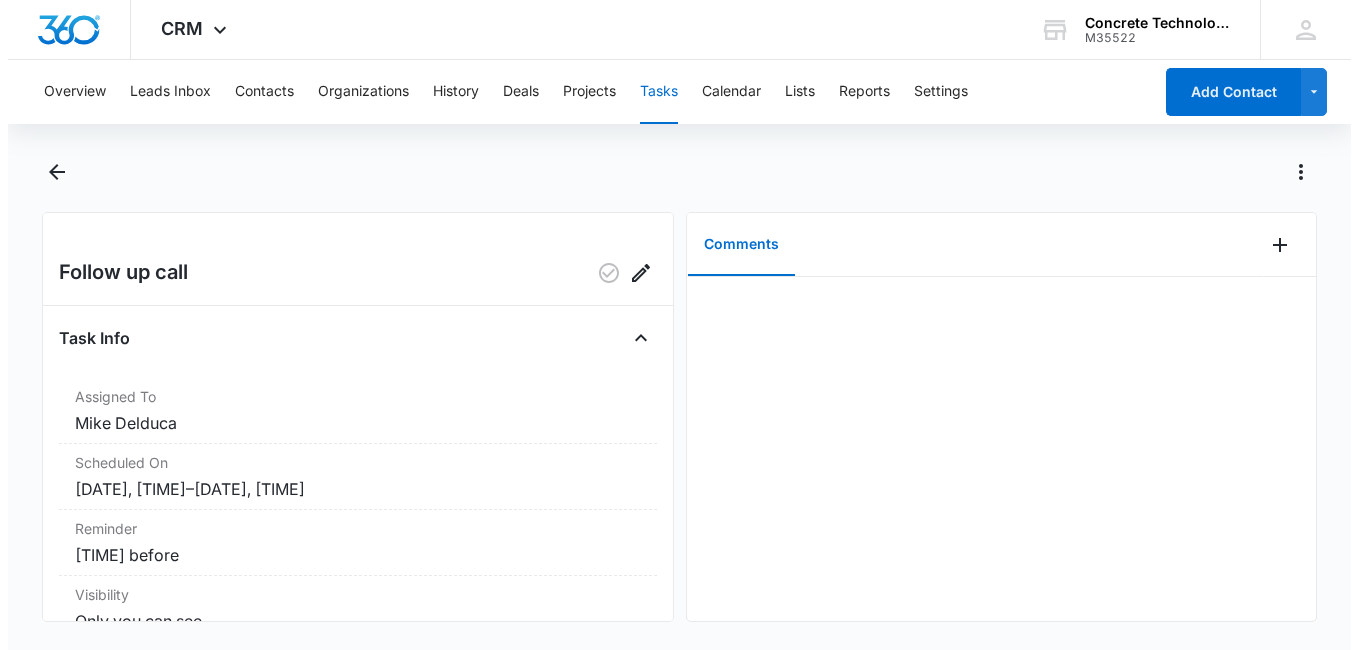 scroll, scrollTop: 0, scrollLeft: 0, axis: both 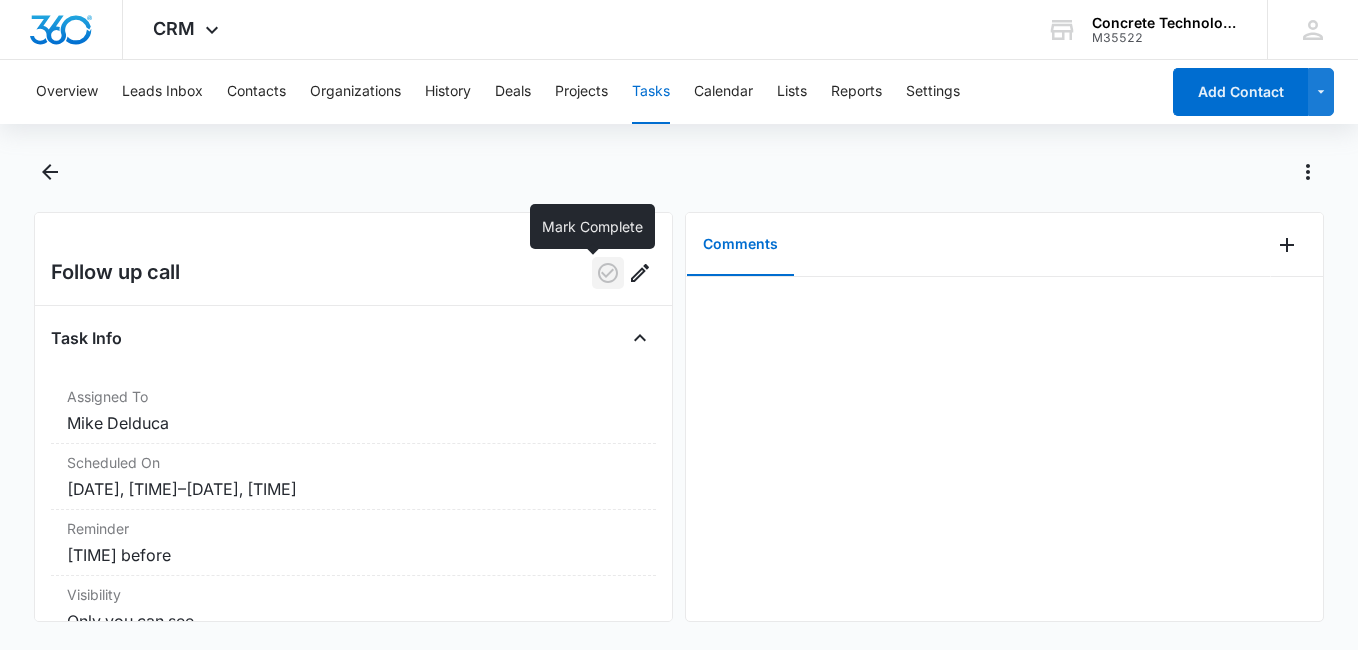 click 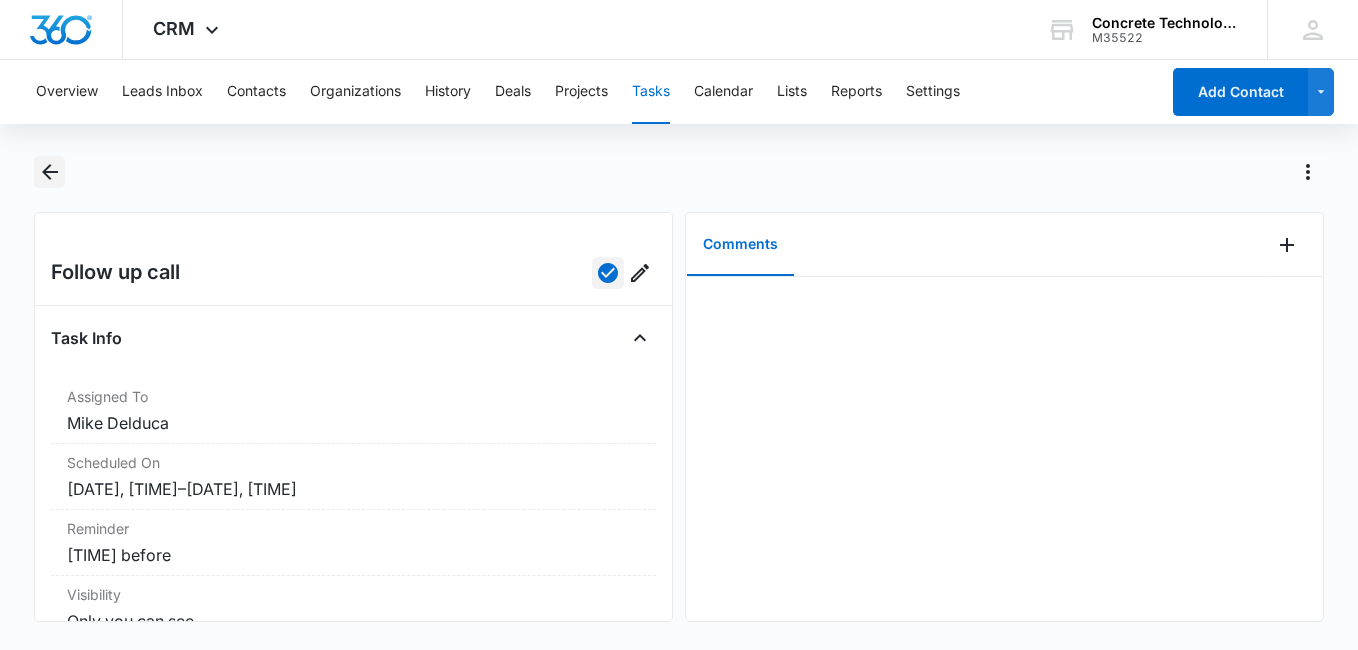 click 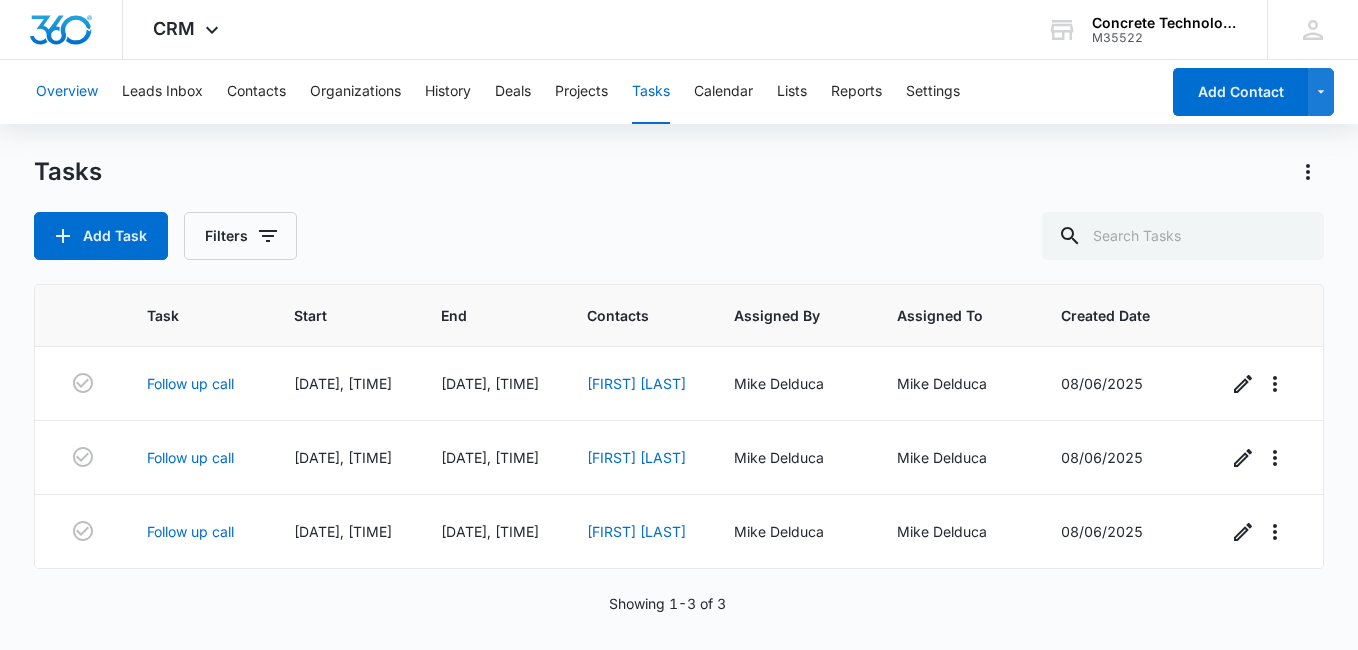 click on "Overview" at bounding box center (67, 92) 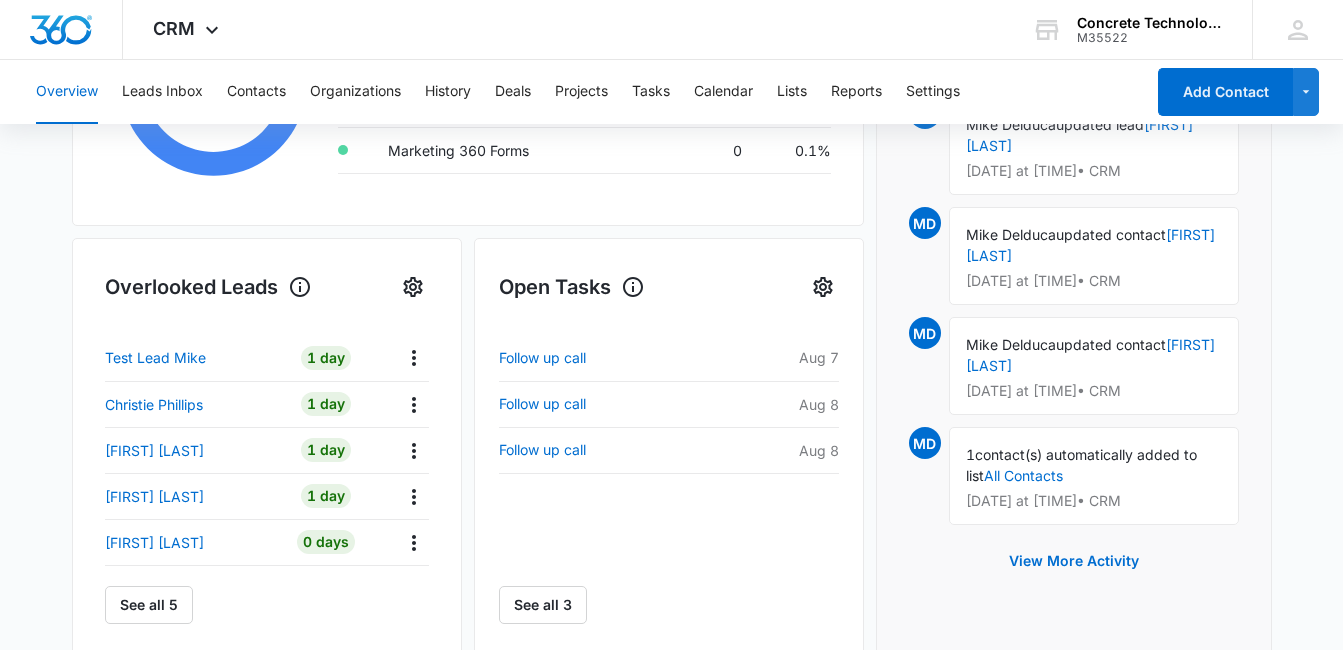 scroll, scrollTop: 530, scrollLeft: 0, axis: vertical 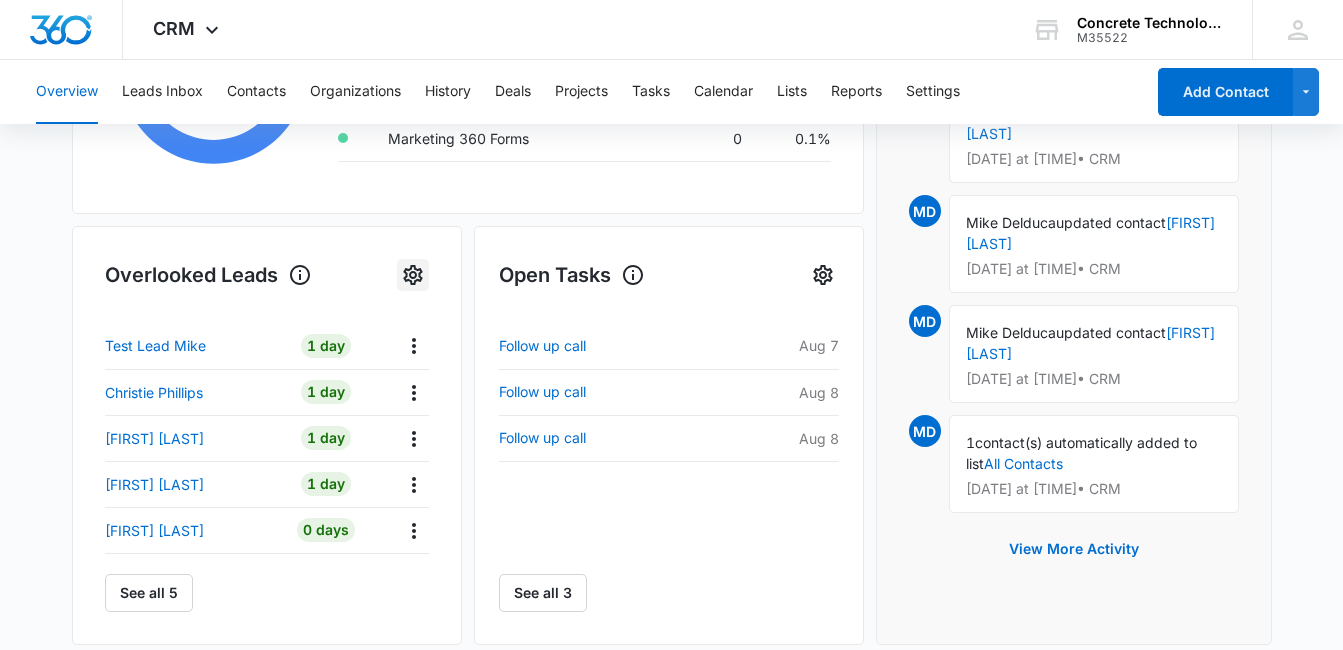 click 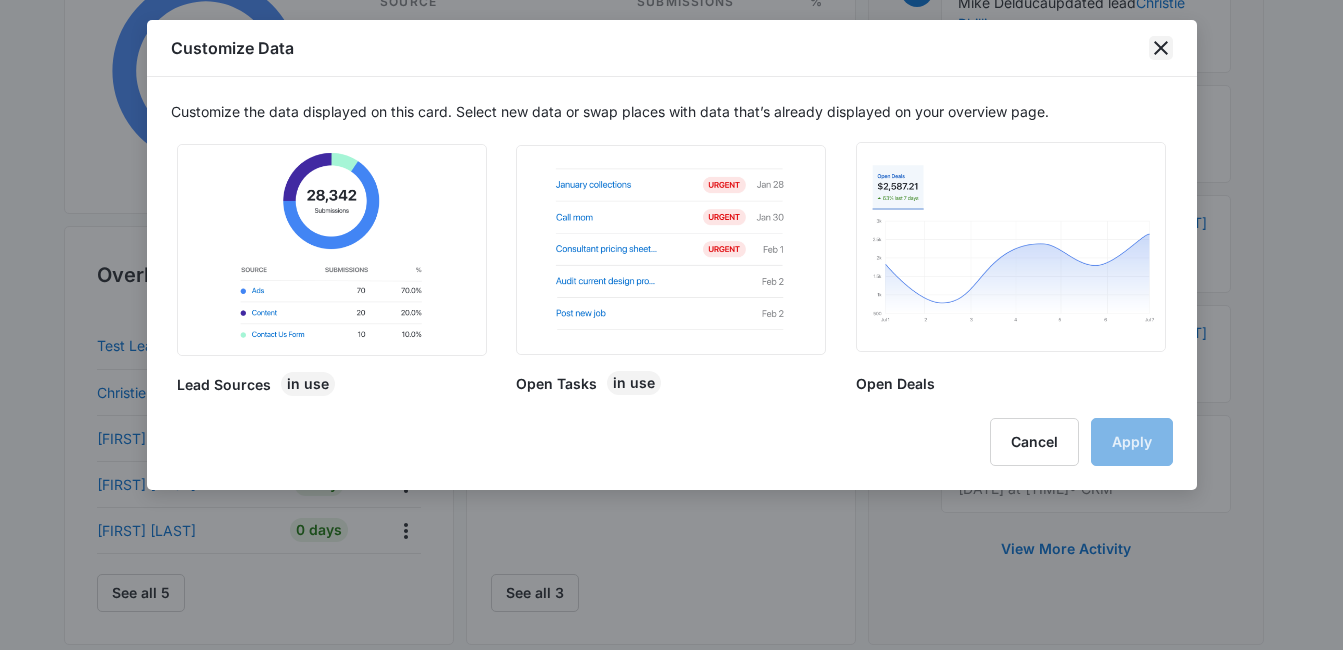 click 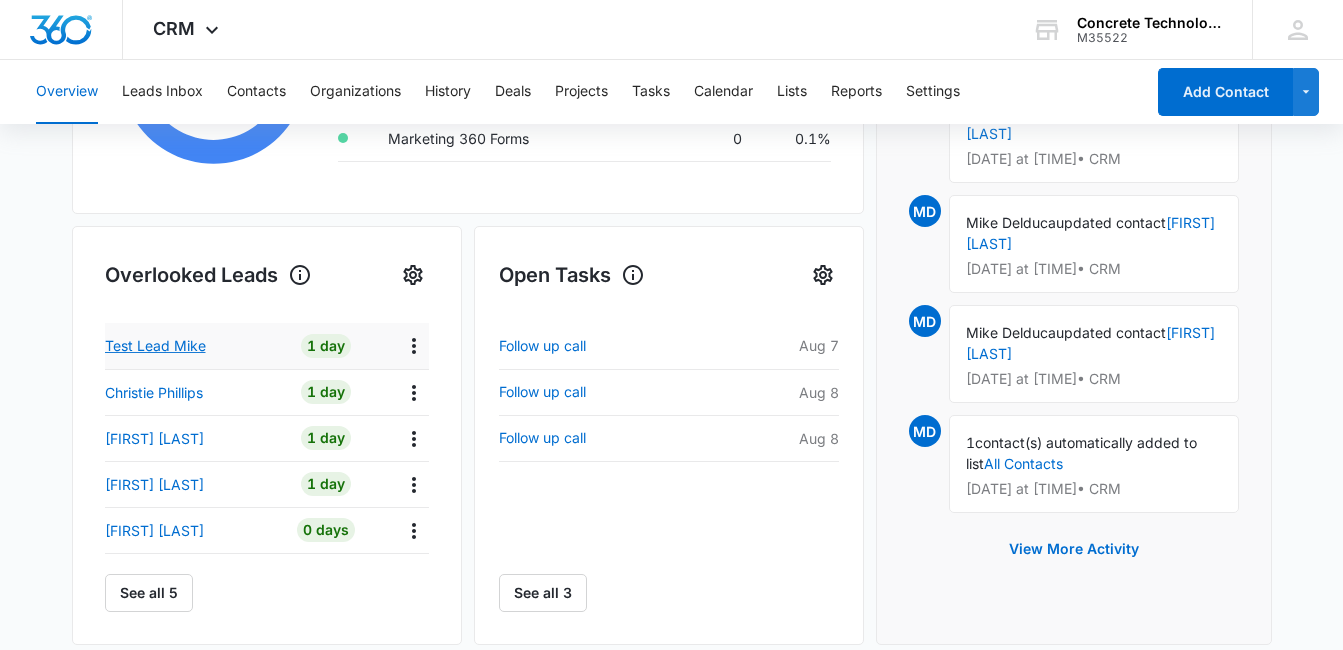 click on "Test Lead Mike" at bounding box center [155, 345] 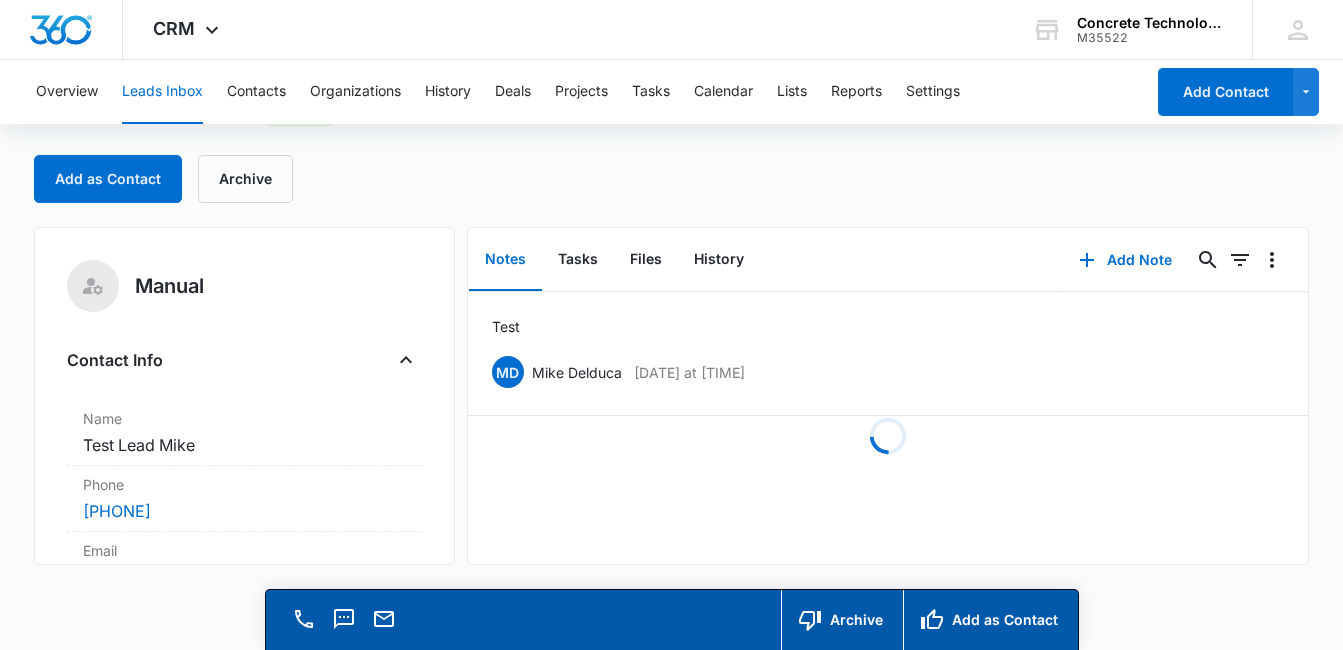 scroll, scrollTop: 0, scrollLeft: 0, axis: both 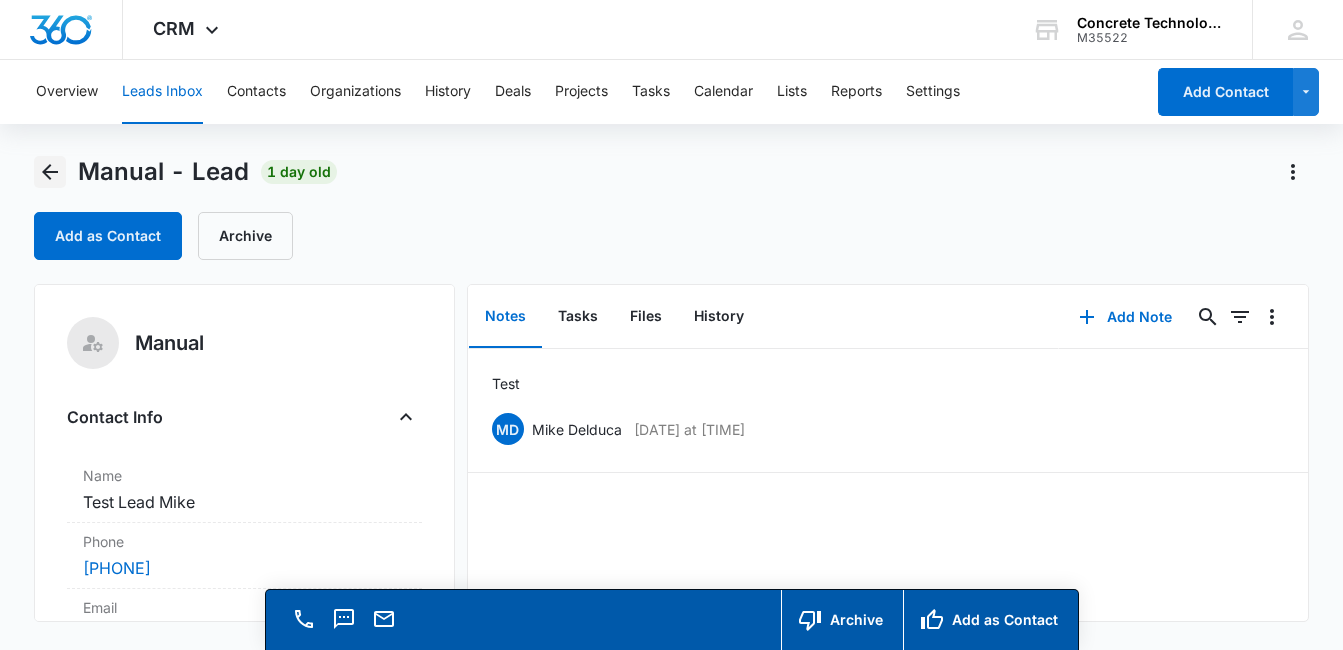 click 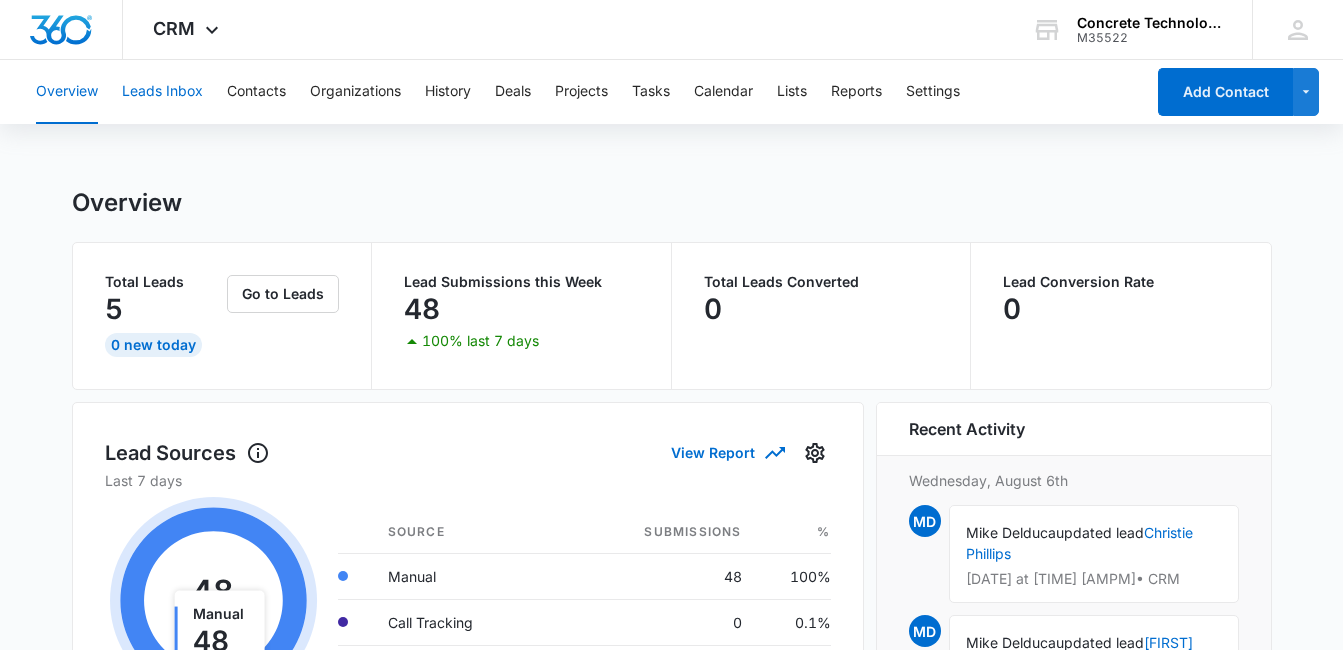 click on "Leads Inbox" at bounding box center (162, 92) 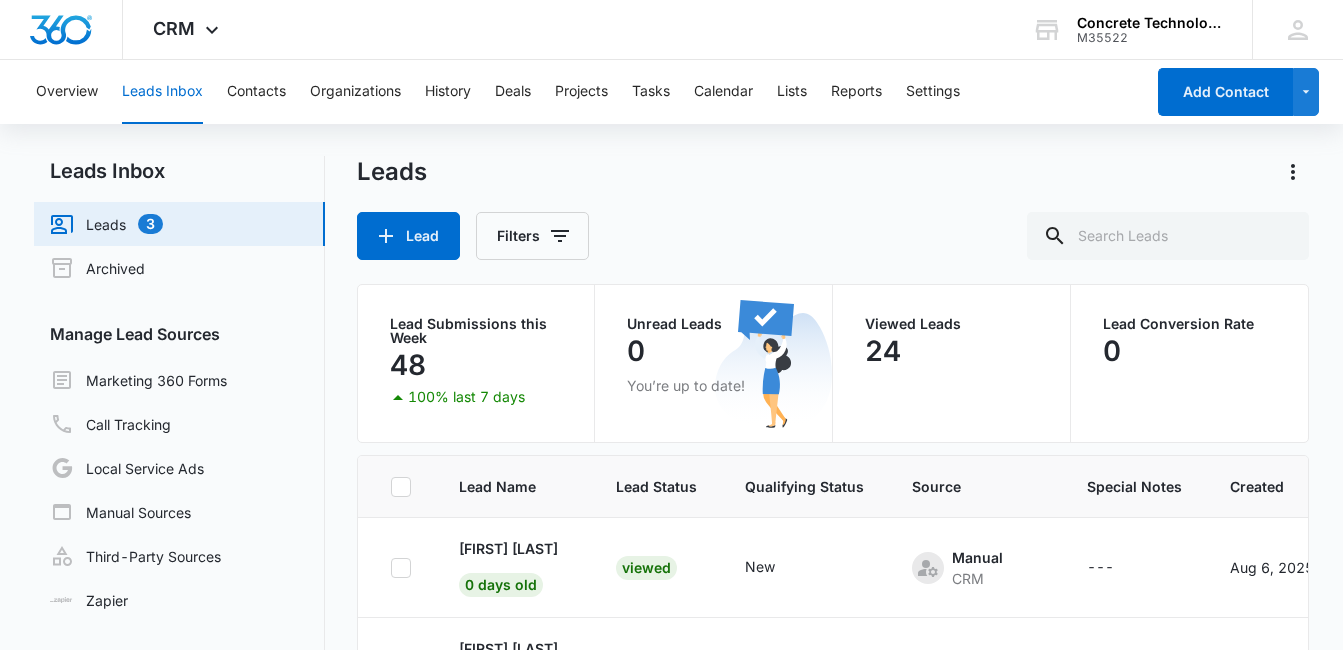 scroll, scrollTop: 183, scrollLeft: 0, axis: vertical 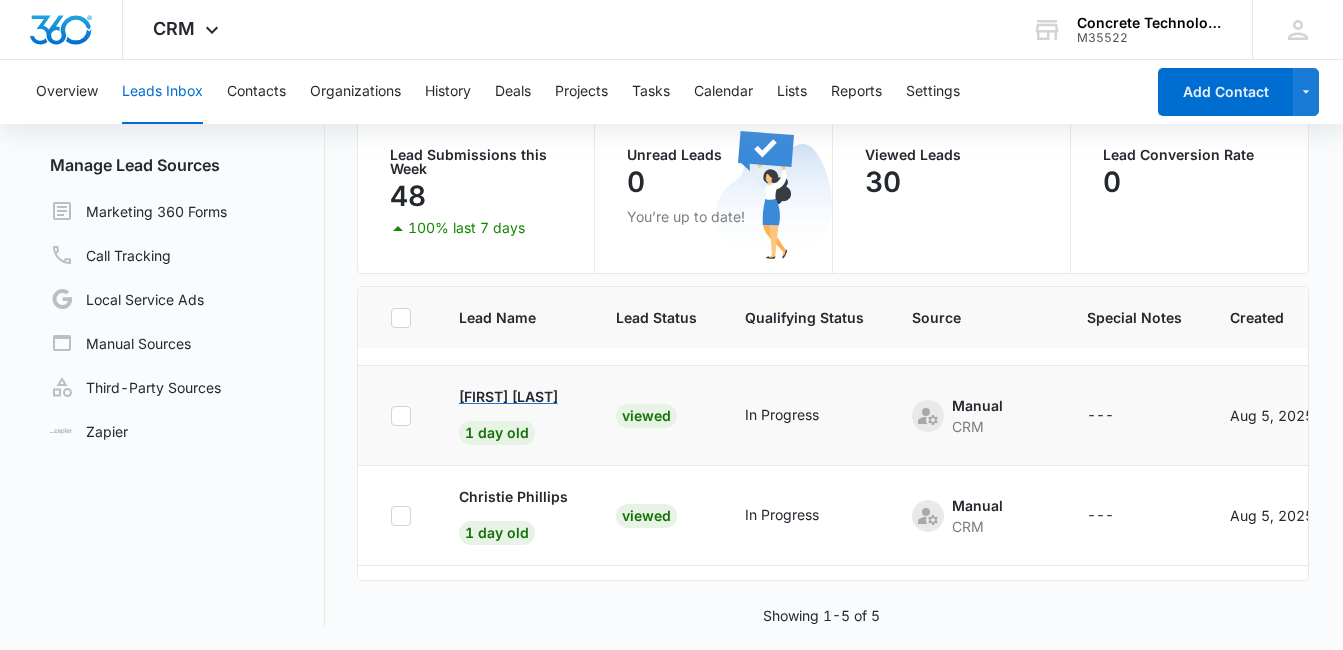 click on "[FIRST] [LAST]" at bounding box center (508, 396) 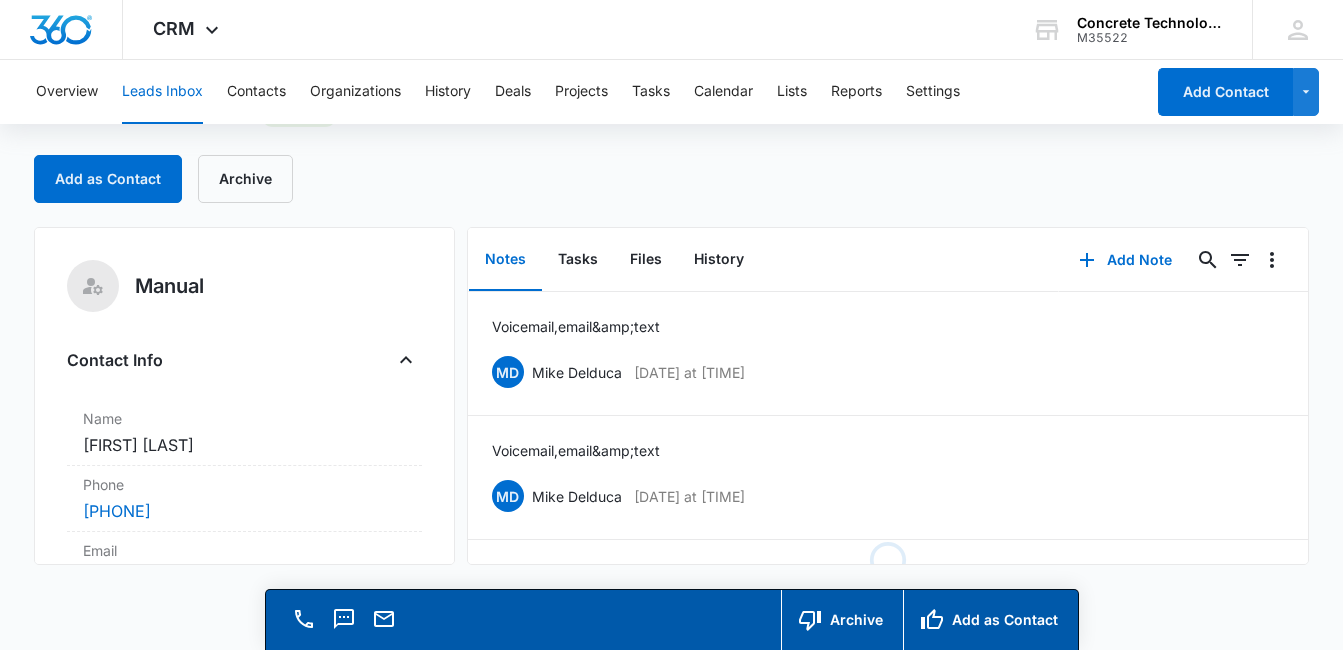 scroll, scrollTop: 0, scrollLeft: 0, axis: both 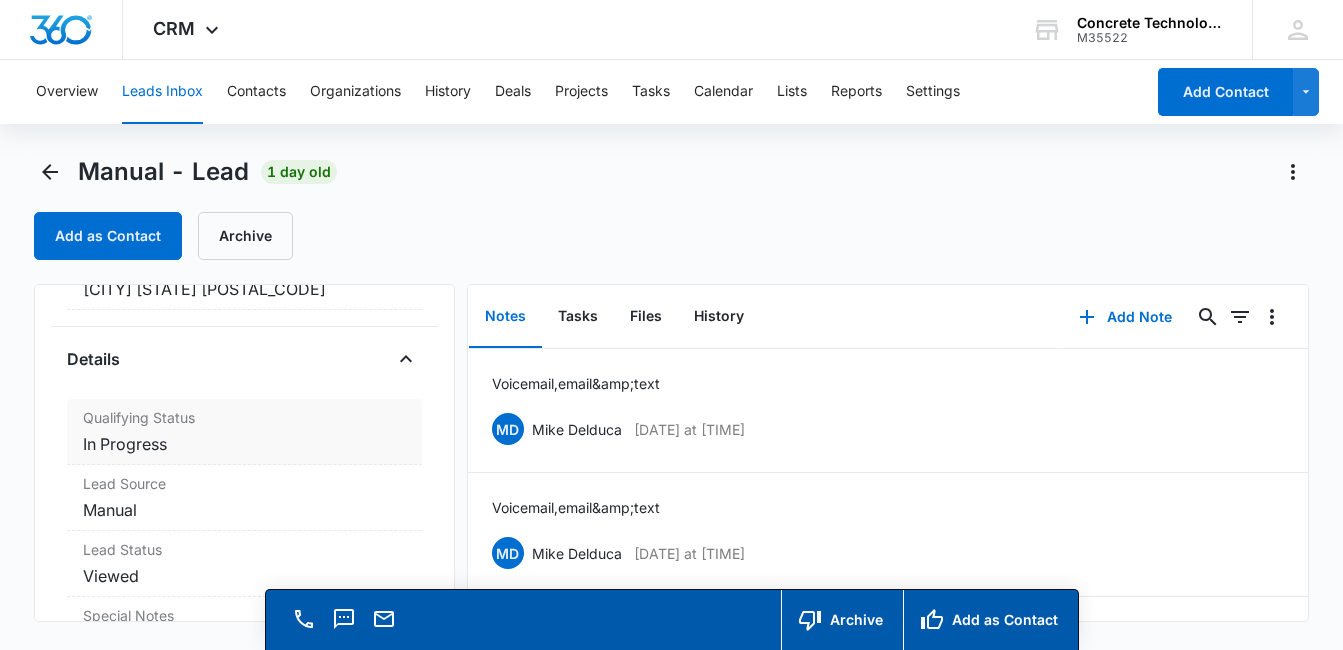 click on "Qualifying Status" at bounding box center (244, 417) 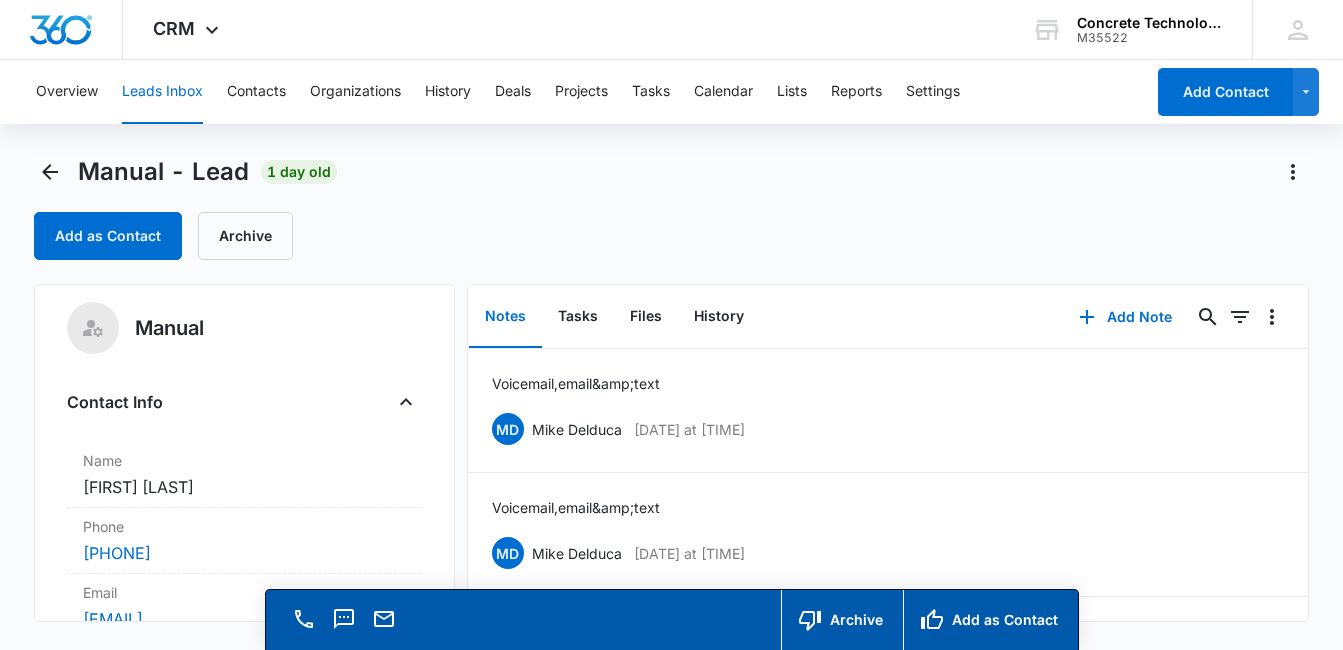 scroll, scrollTop: 0, scrollLeft: 0, axis: both 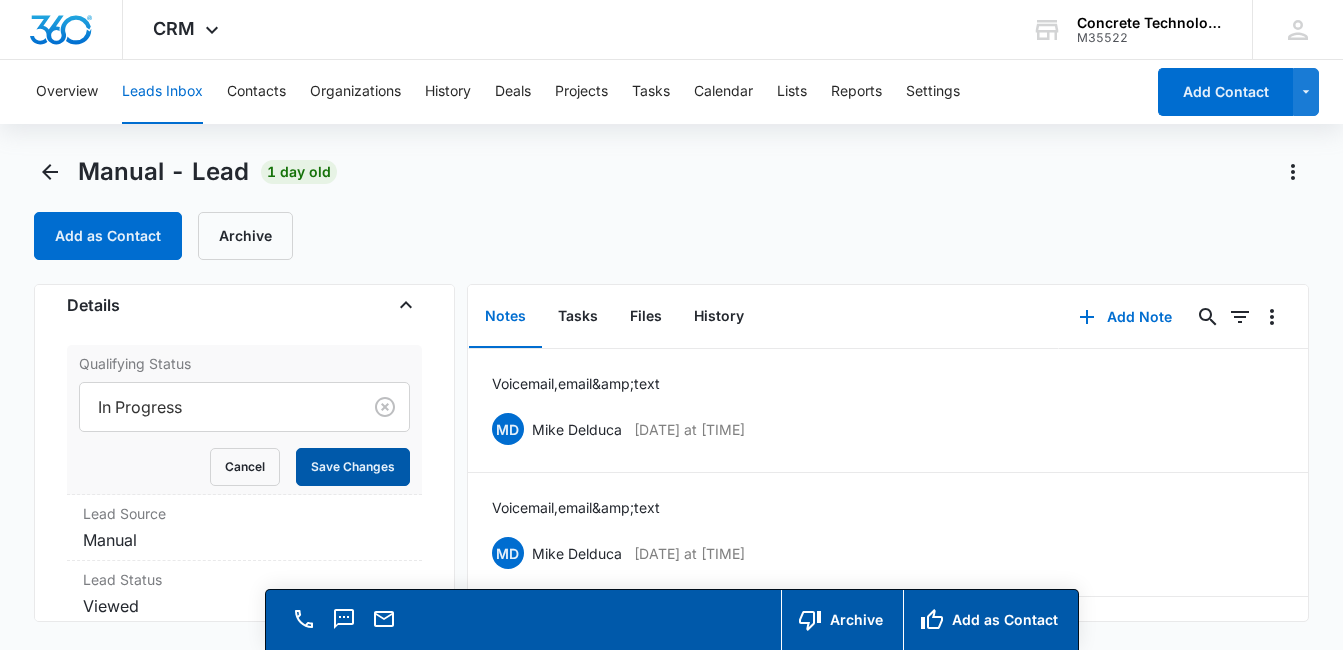 click on "Save Changes" at bounding box center (353, 467) 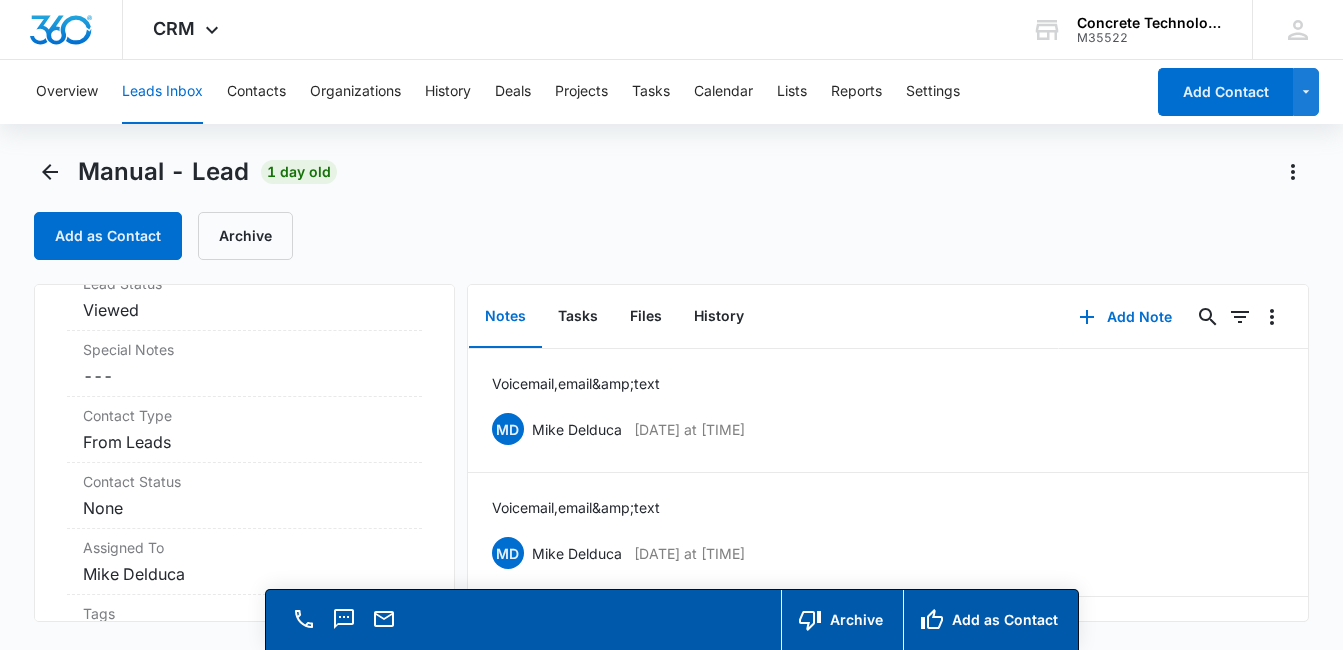 scroll, scrollTop: 713, scrollLeft: 0, axis: vertical 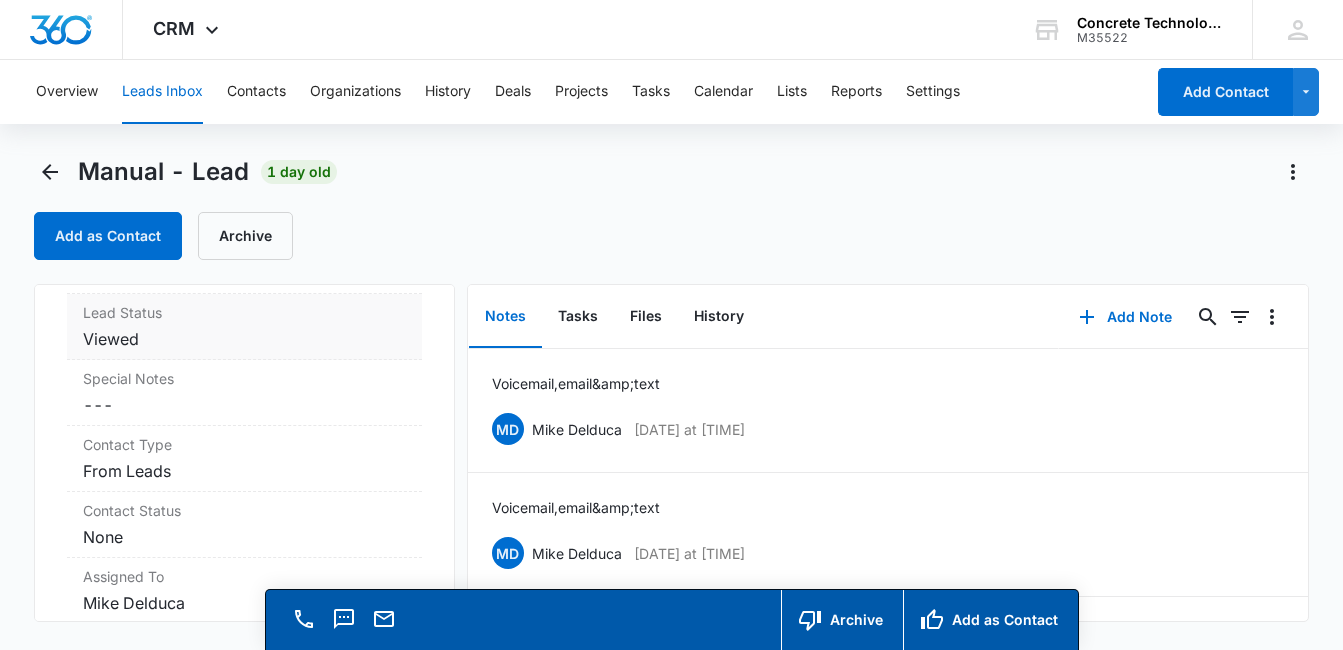 click on "Viewed" at bounding box center [244, 339] 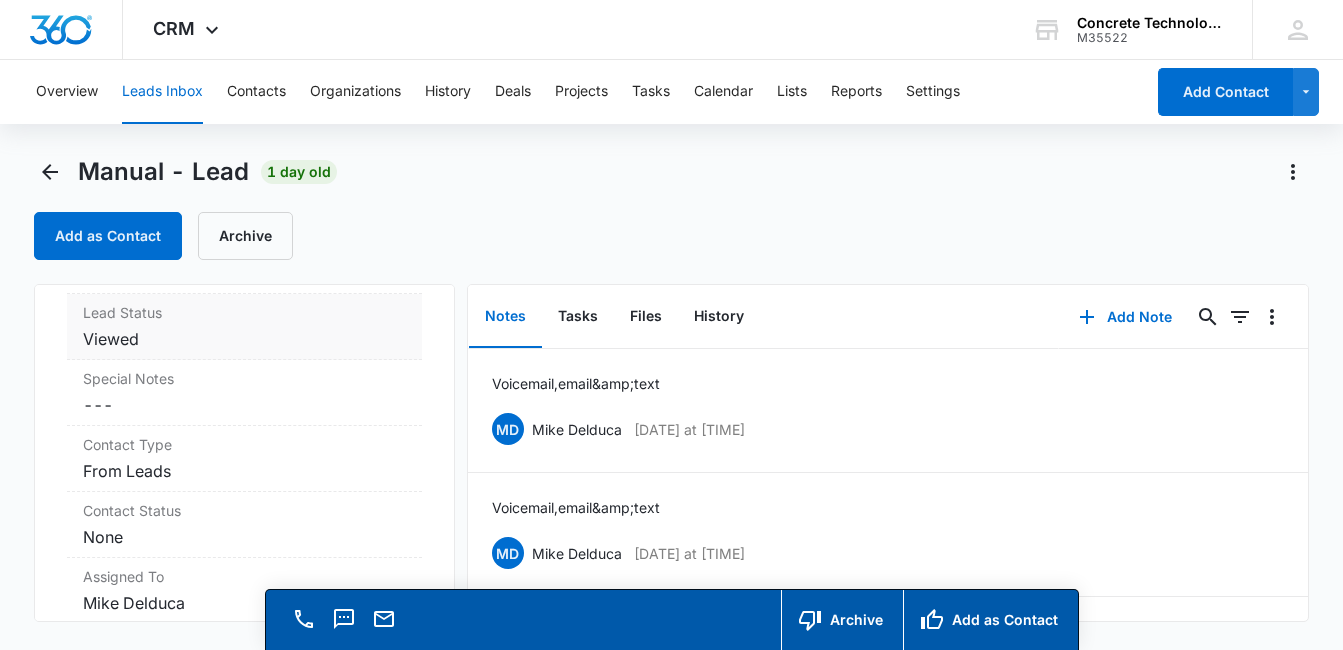 click on "Viewed" at bounding box center [244, 339] 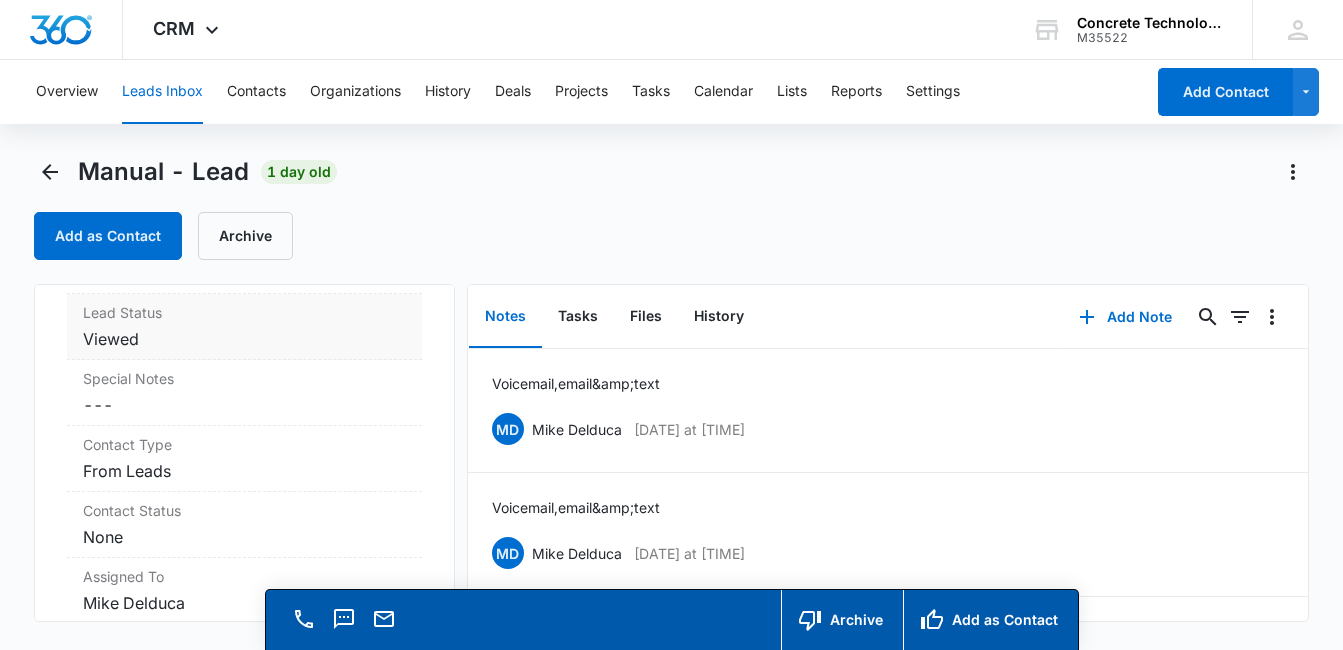 click on "Lead Status" at bounding box center (244, 312) 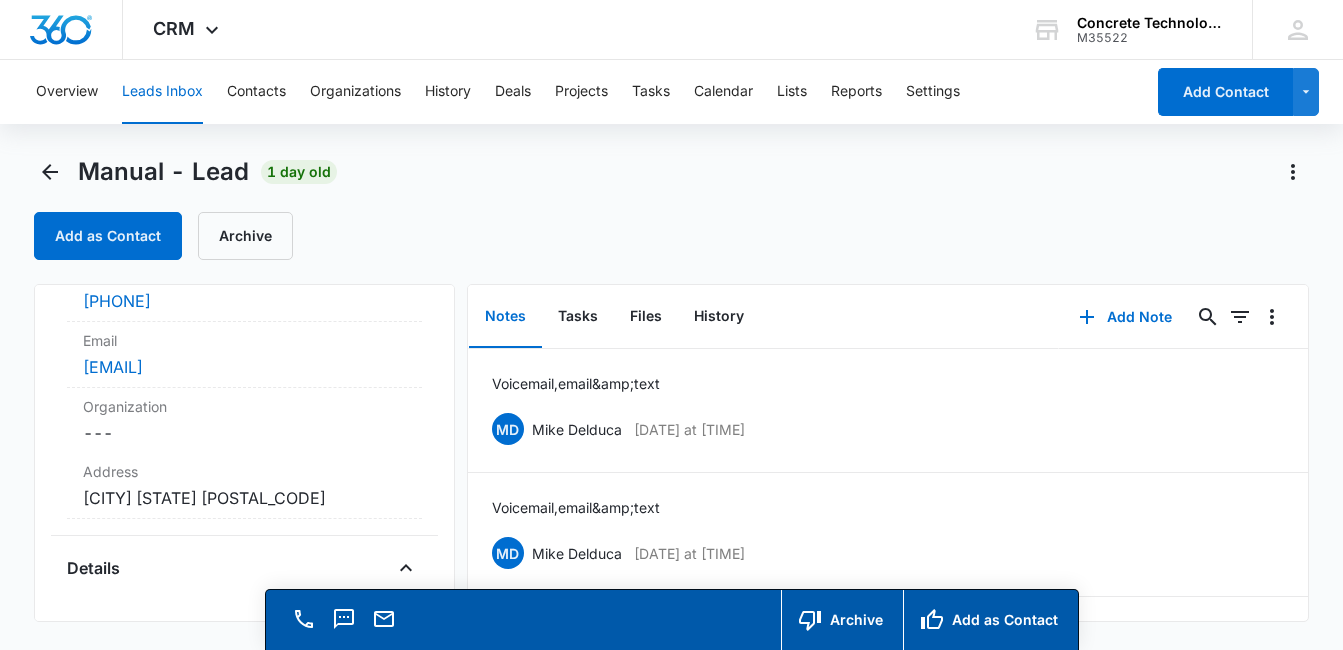 scroll, scrollTop: 89, scrollLeft: 0, axis: vertical 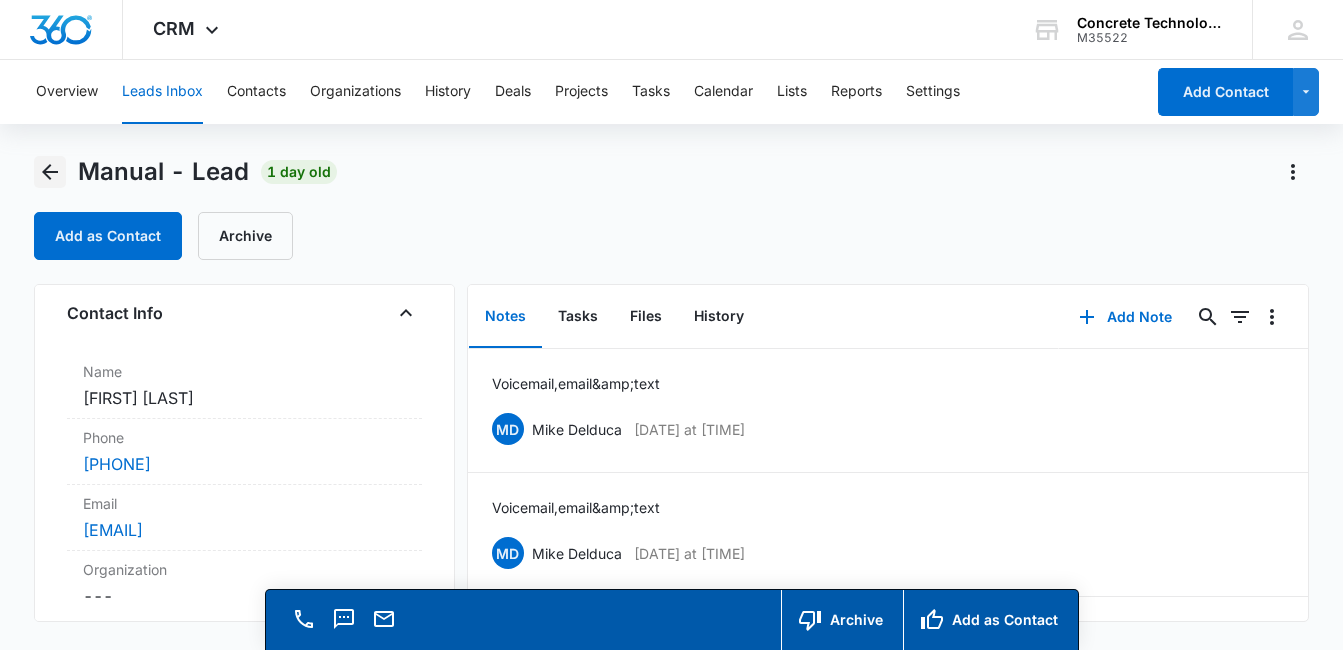 click 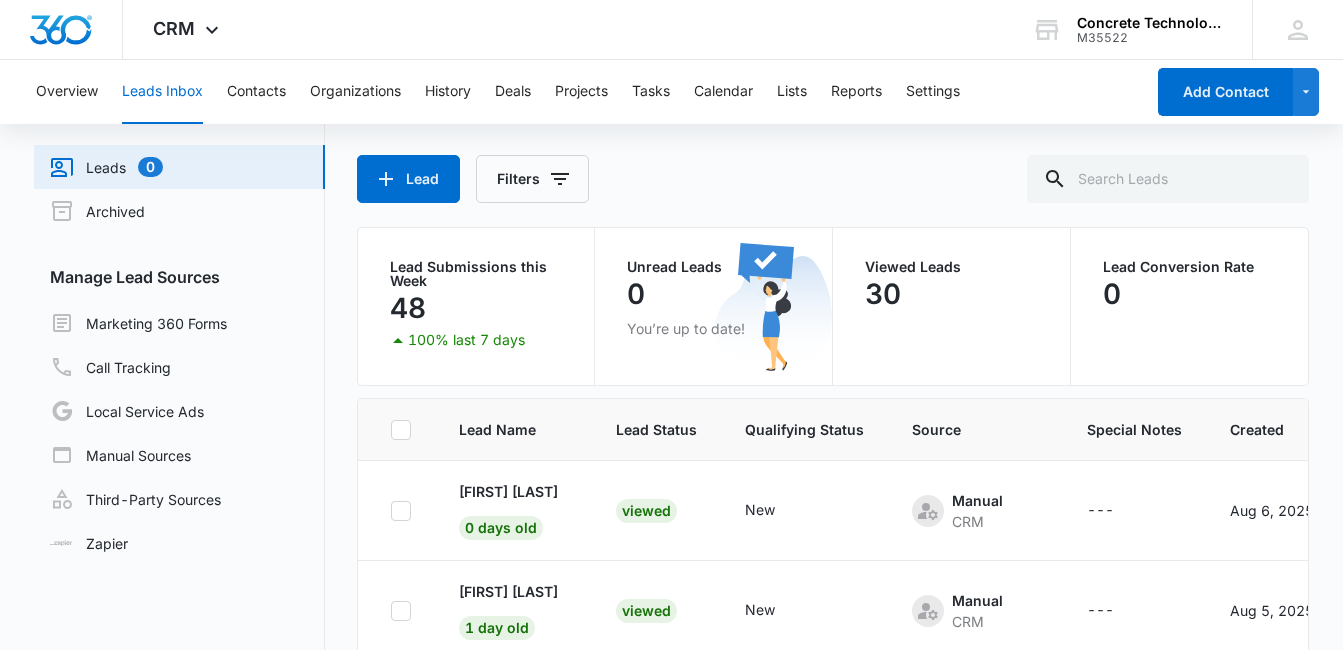 scroll, scrollTop: 0, scrollLeft: 0, axis: both 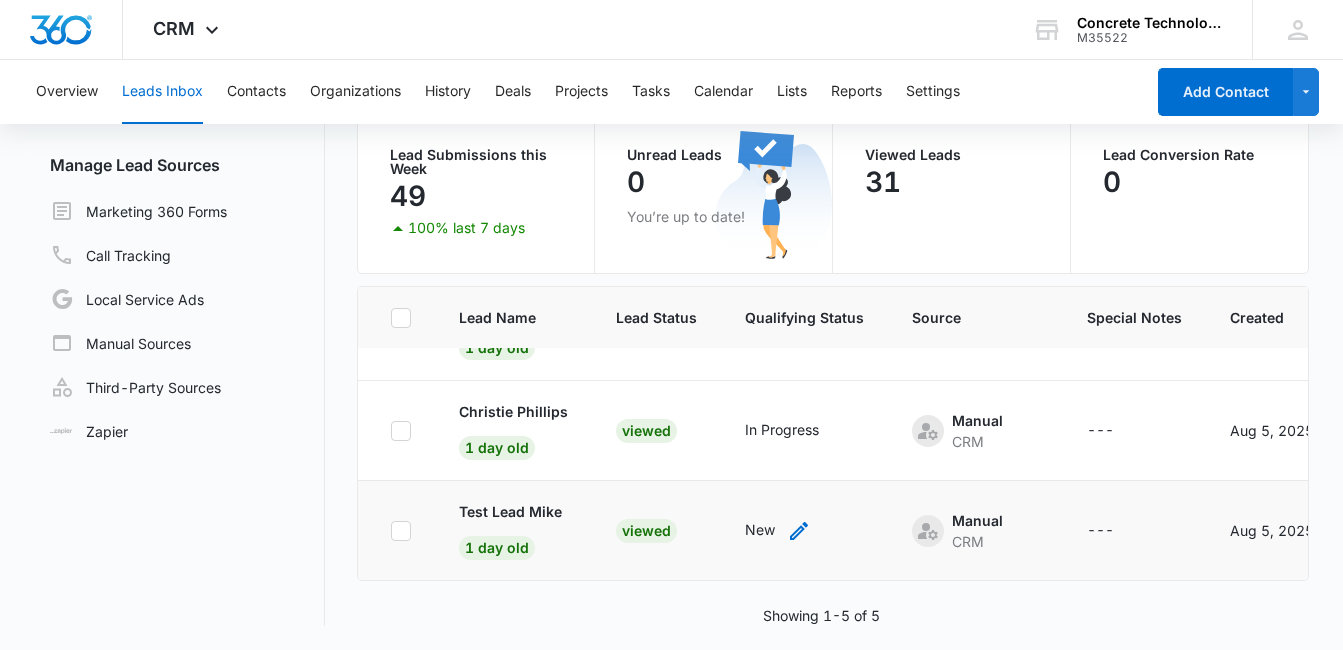 click on "New" at bounding box center [760, 529] 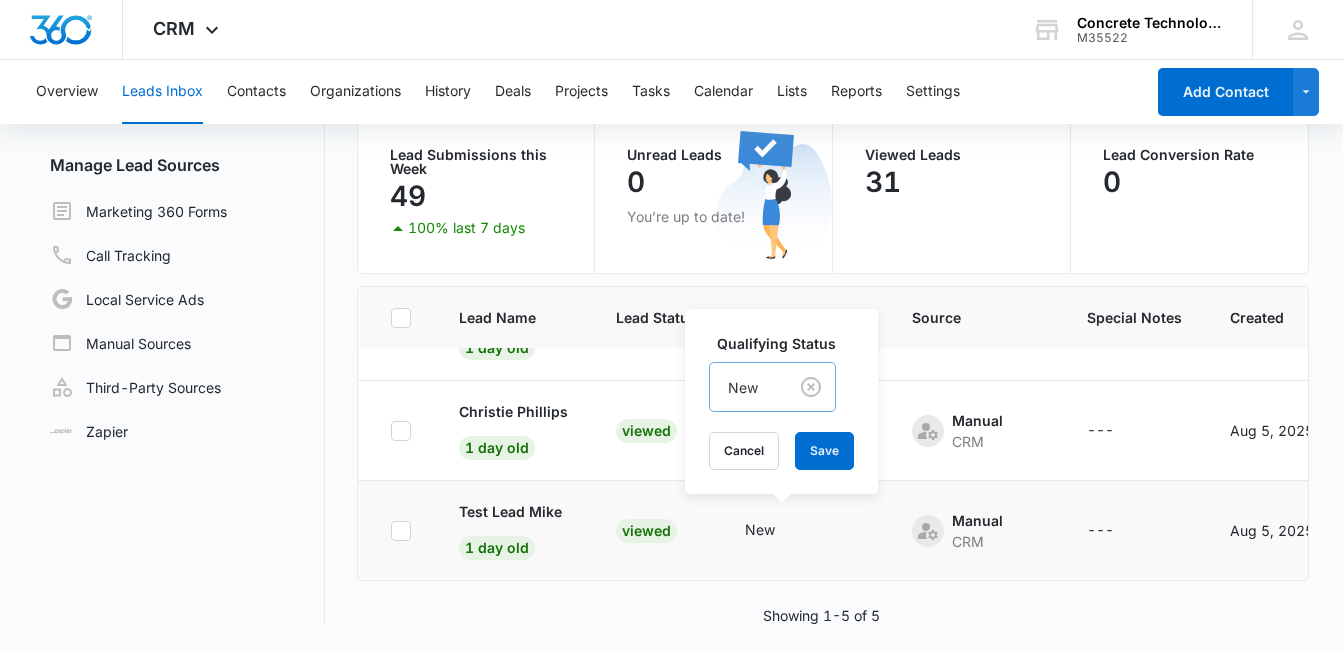scroll, scrollTop: 193, scrollLeft: 0, axis: vertical 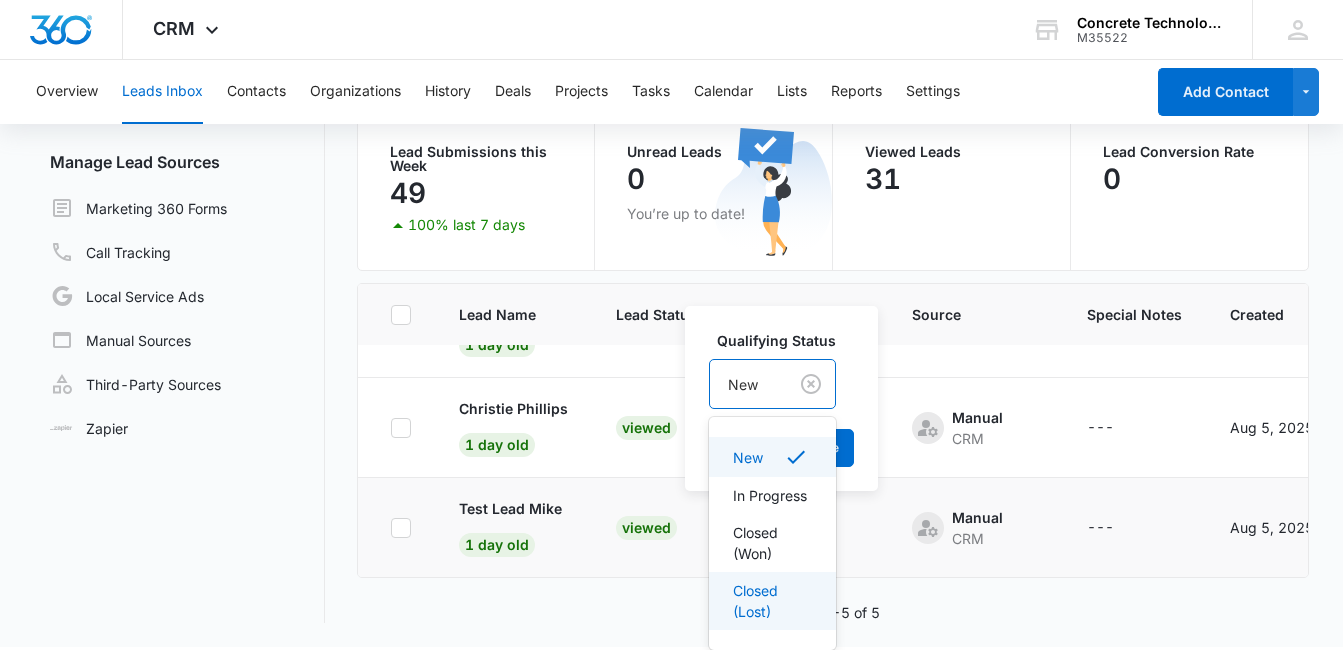 click on "Closed (Lost)" at bounding box center [770, 601] 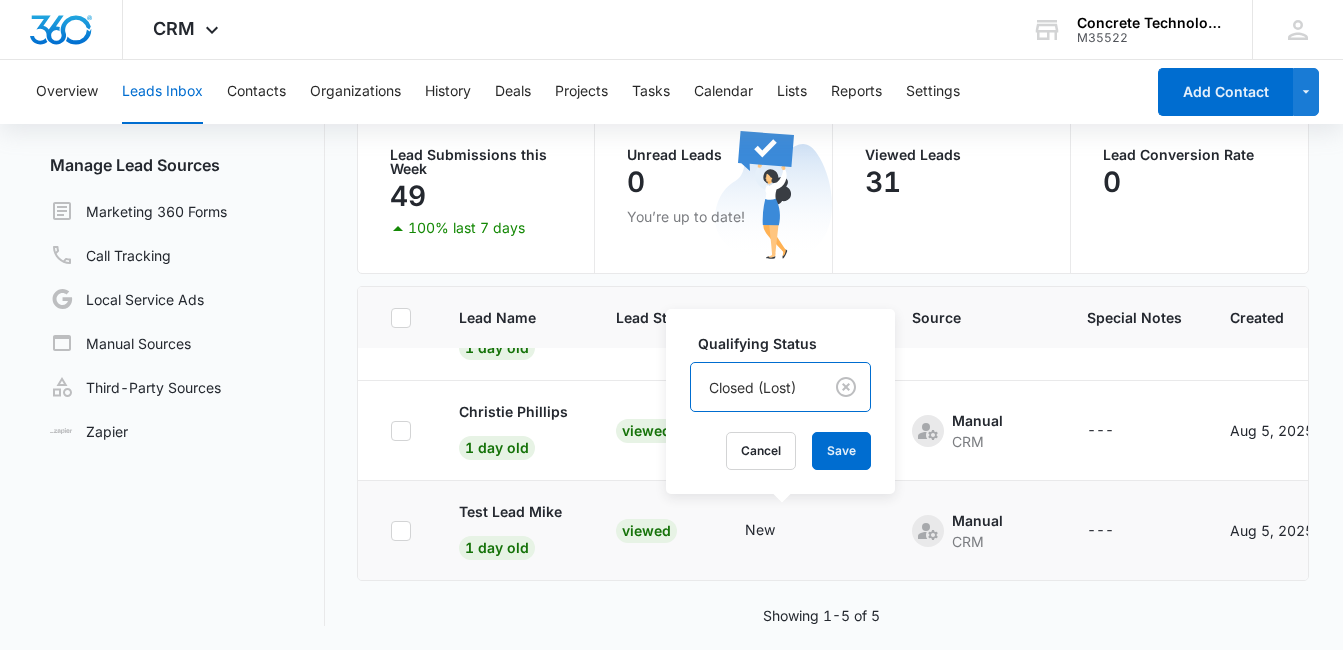 scroll, scrollTop: 169, scrollLeft: 0, axis: vertical 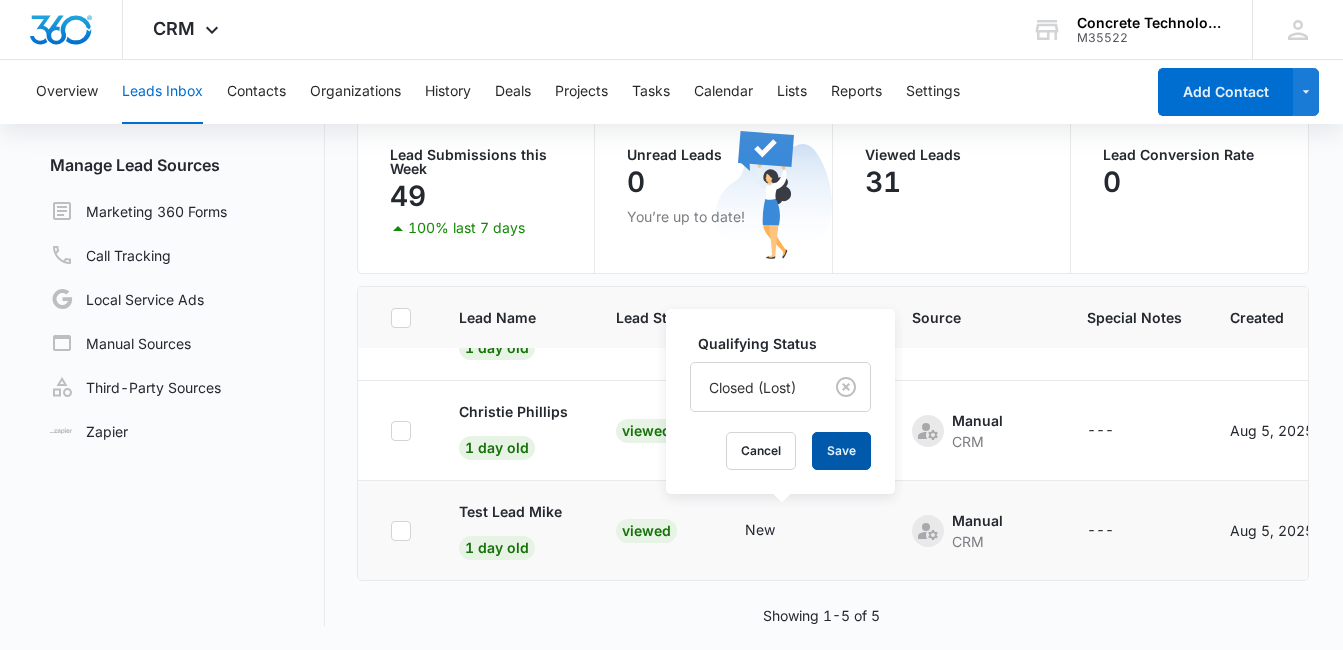 click on "Save" at bounding box center (841, 451) 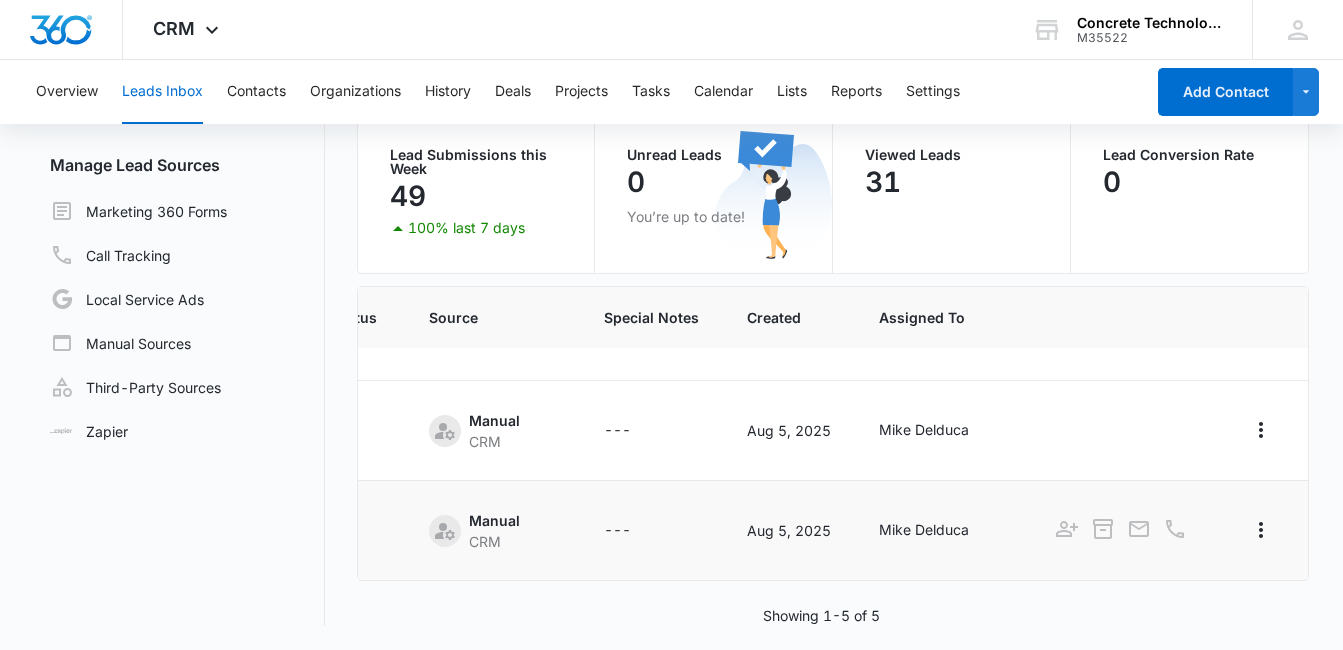 scroll, scrollTop: 283, scrollLeft: 505, axis: both 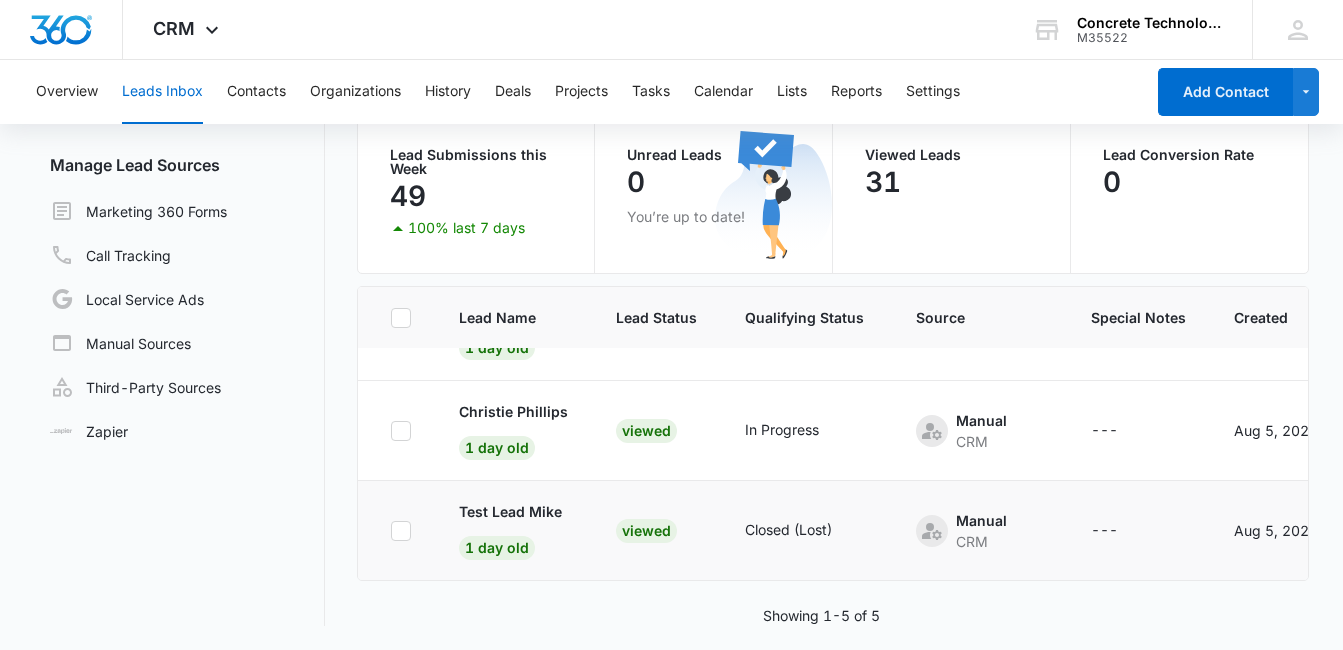click on "Viewed" at bounding box center (646, 531) 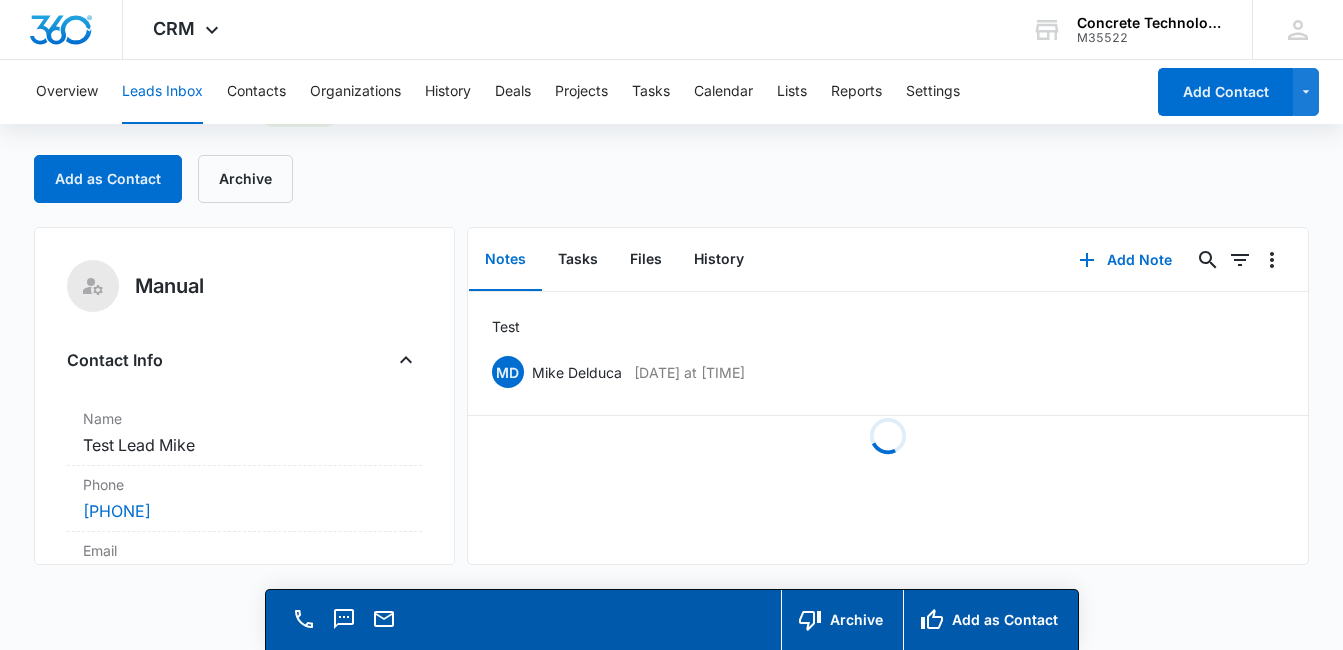 scroll, scrollTop: 0, scrollLeft: 0, axis: both 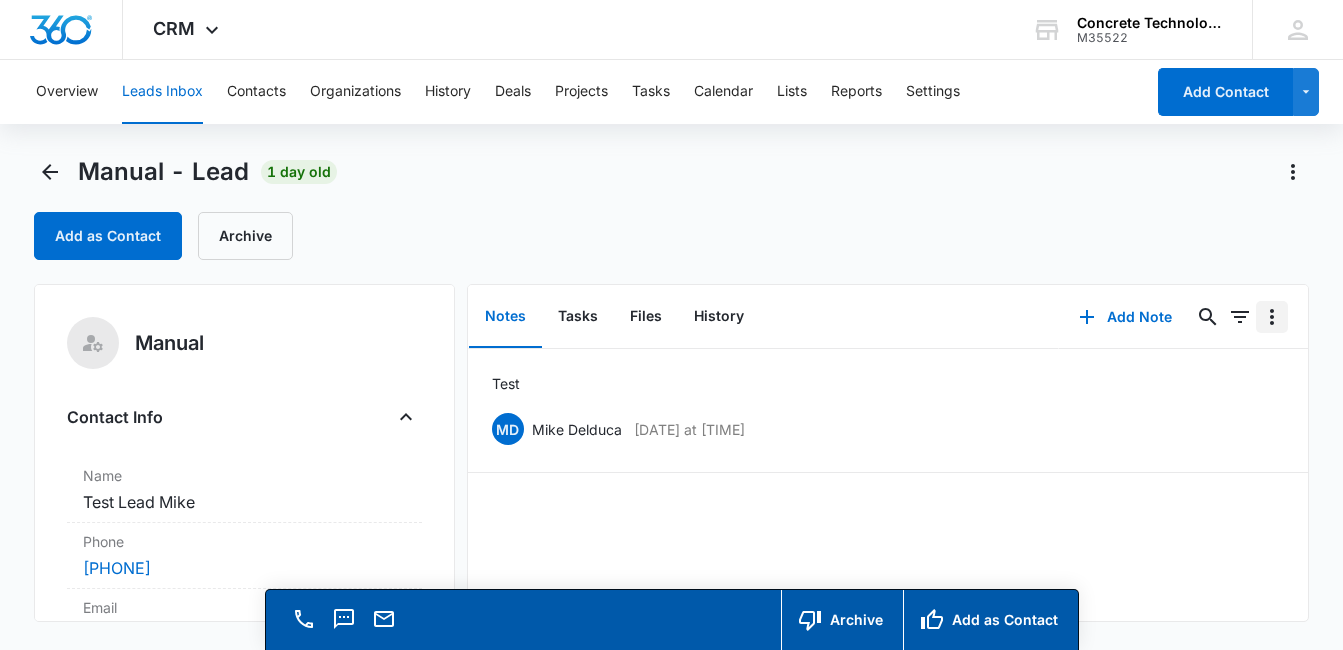 click 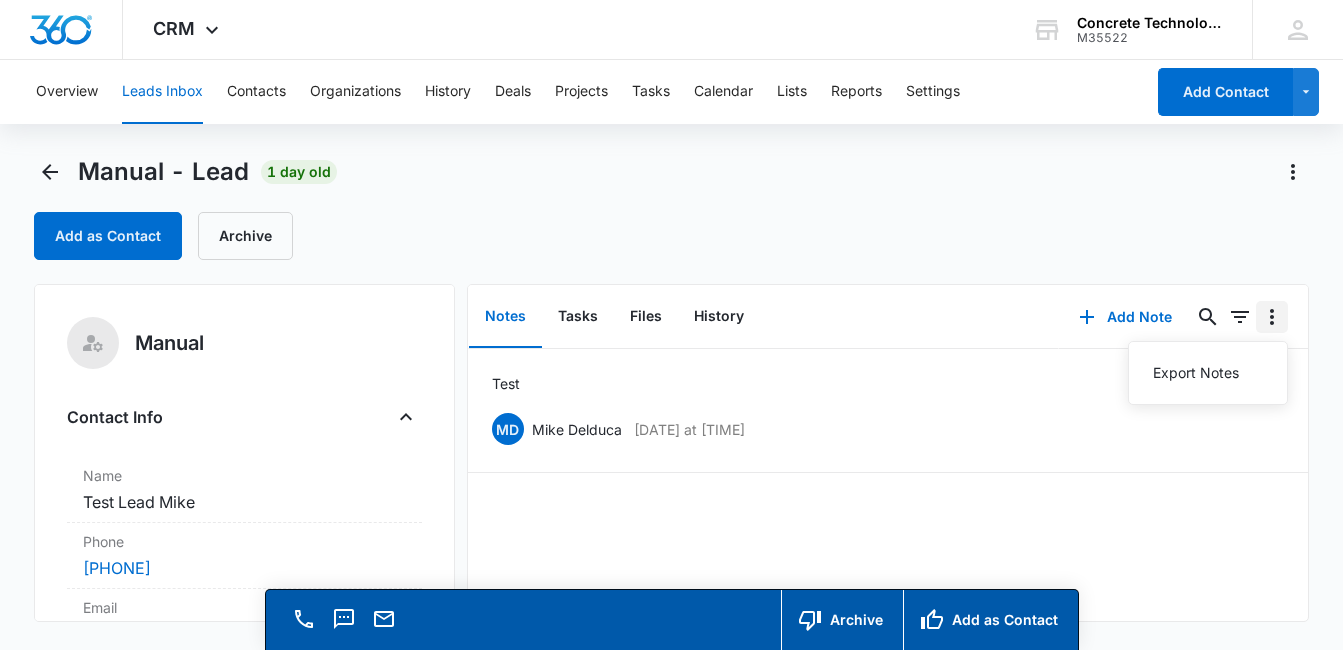 click 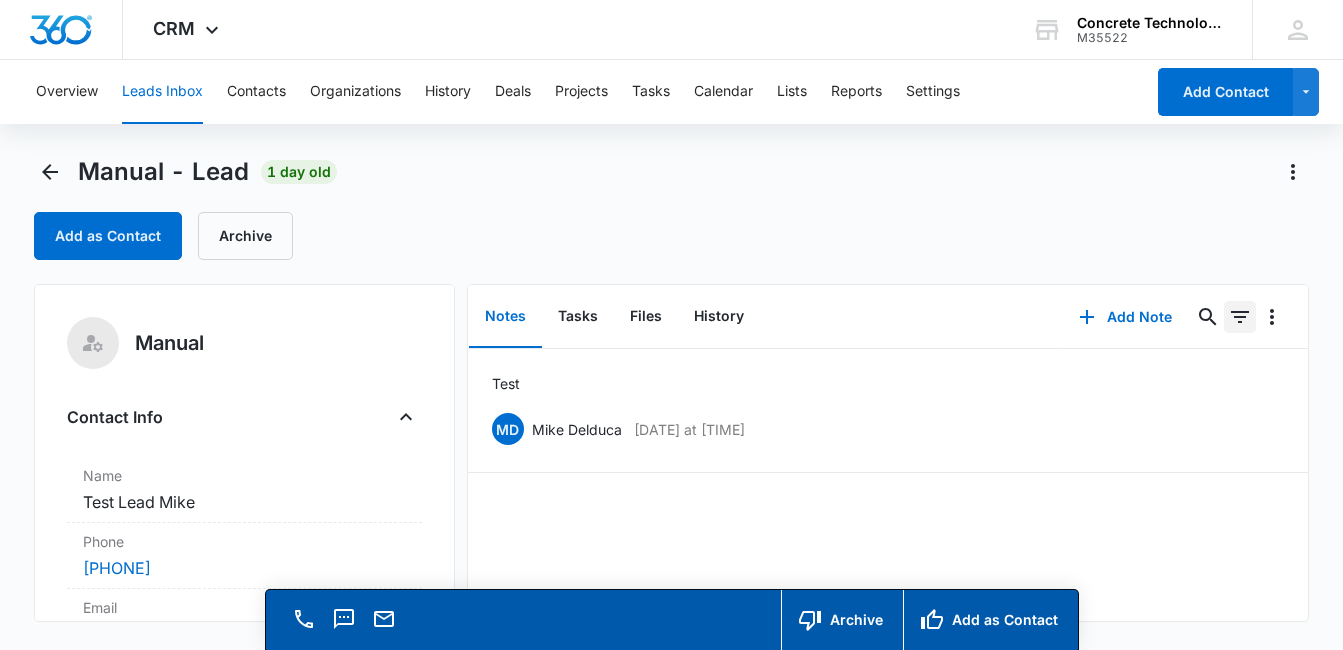 click 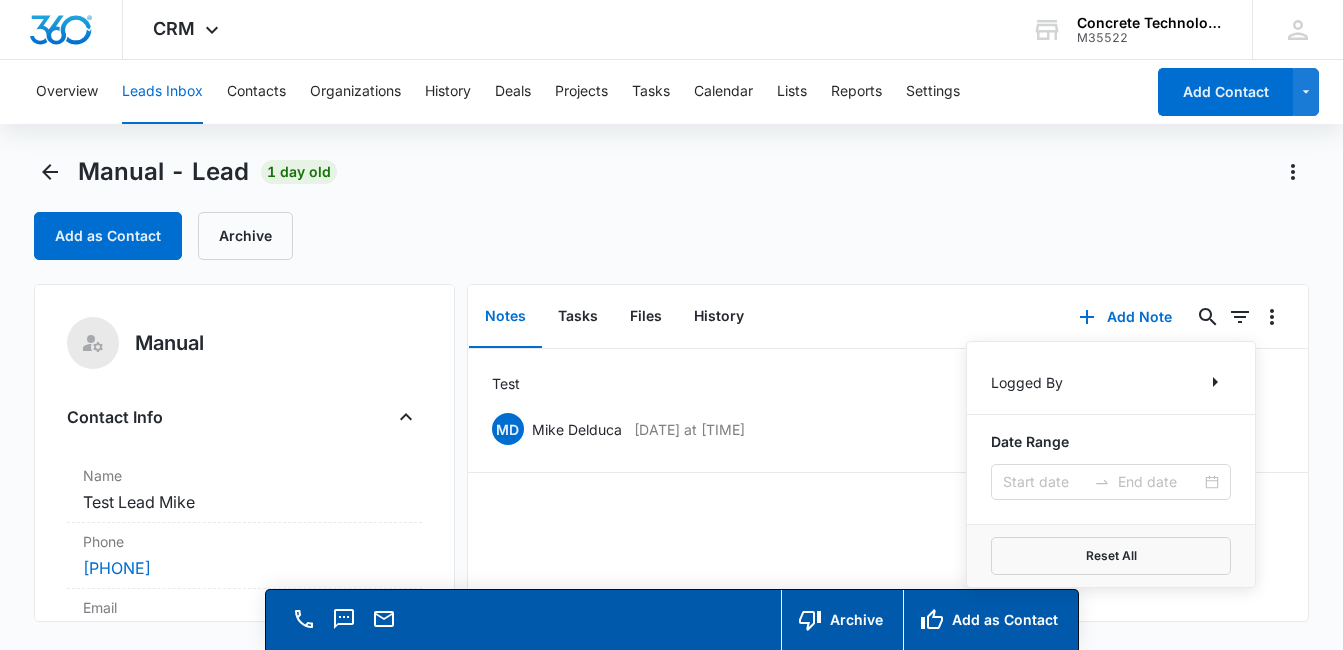 click on "Notes Tasks Files History" at bounding box center (764, 317) 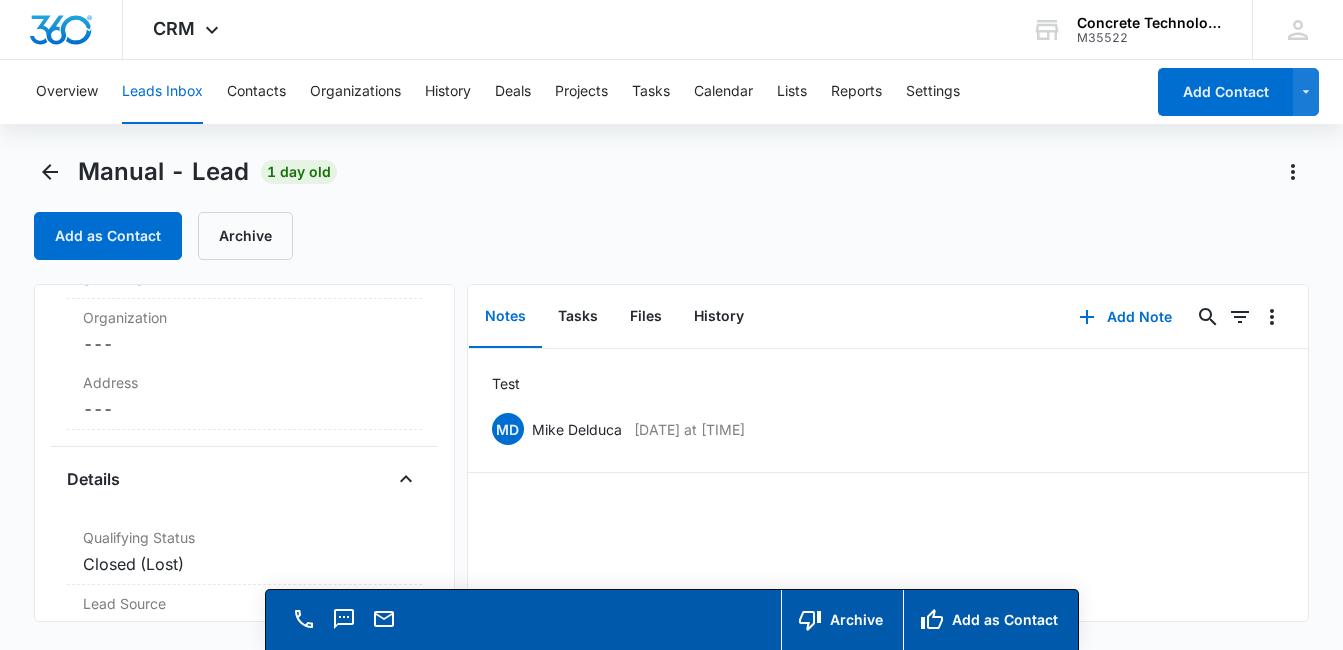 scroll, scrollTop: 476, scrollLeft: 0, axis: vertical 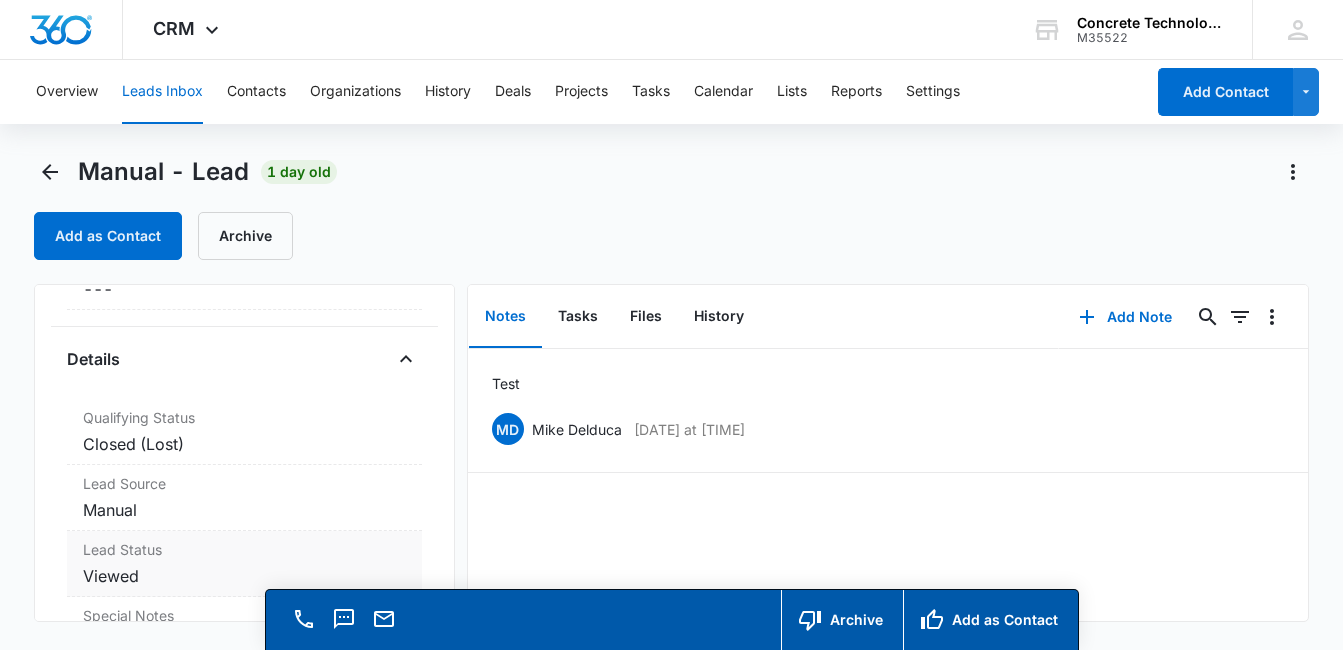 click on "Lead Status Viewed" at bounding box center [244, 564] 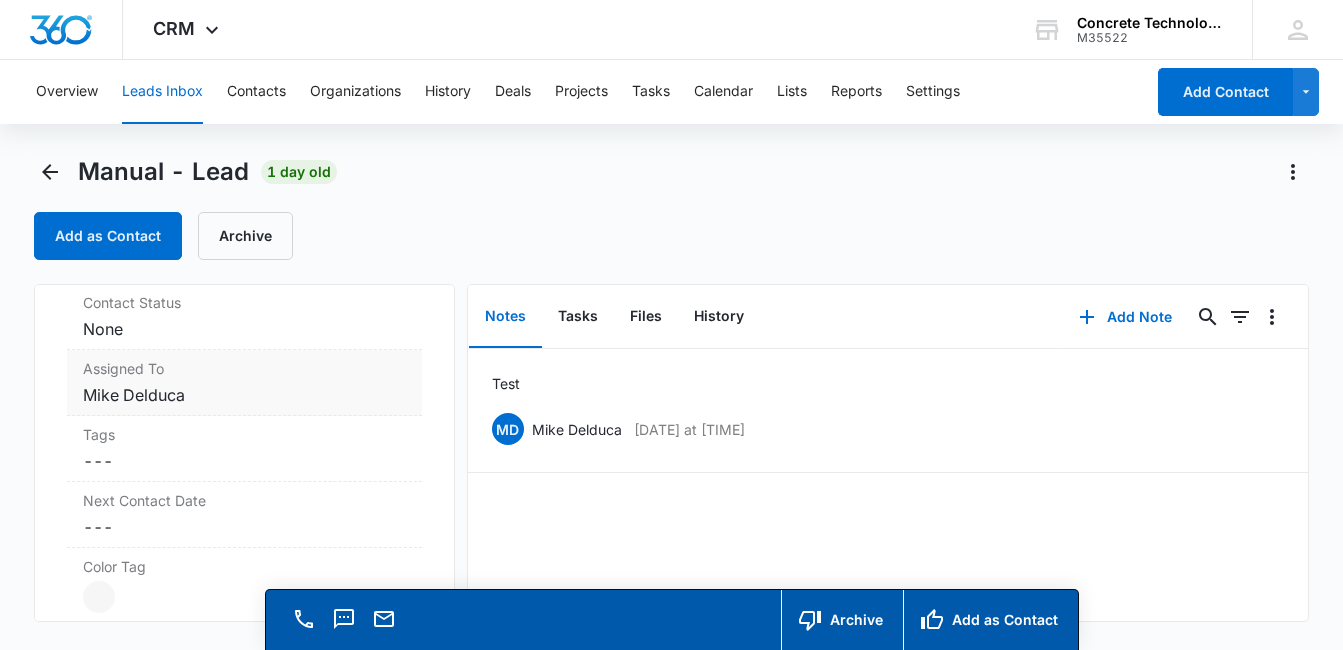 scroll, scrollTop: 906, scrollLeft: 0, axis: vertical 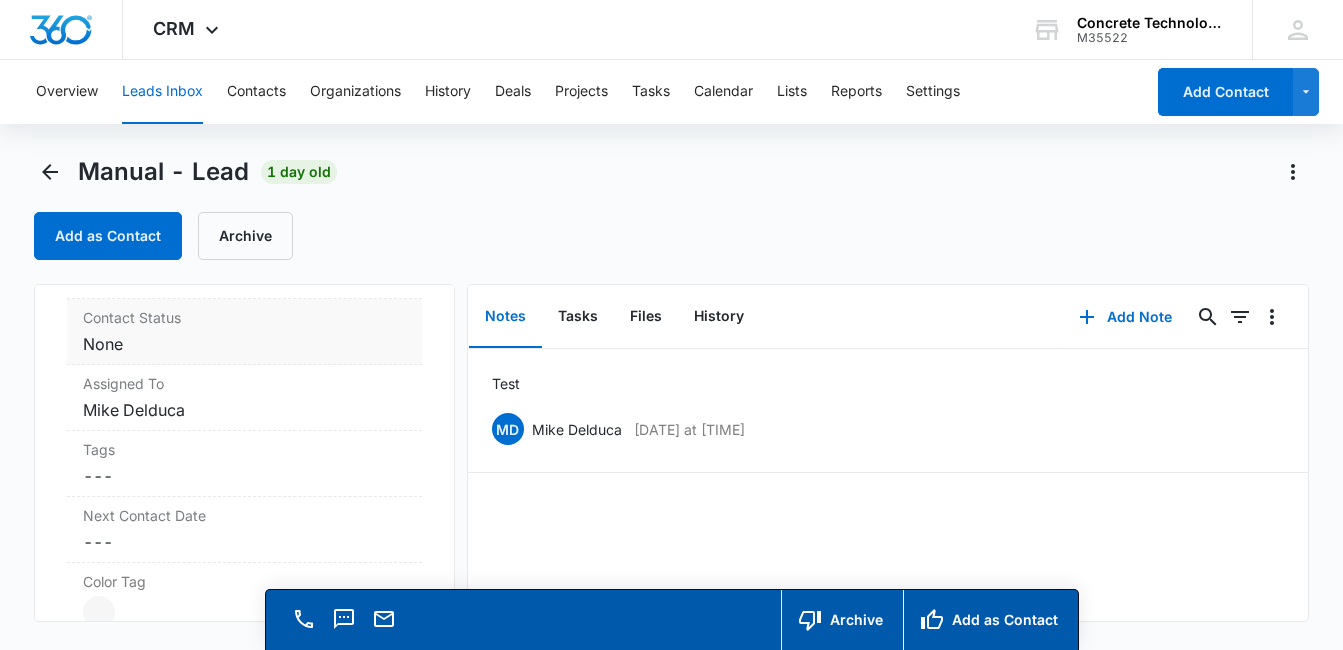 click on "Cancel Save Changes None" at bounding box center (244, 344) 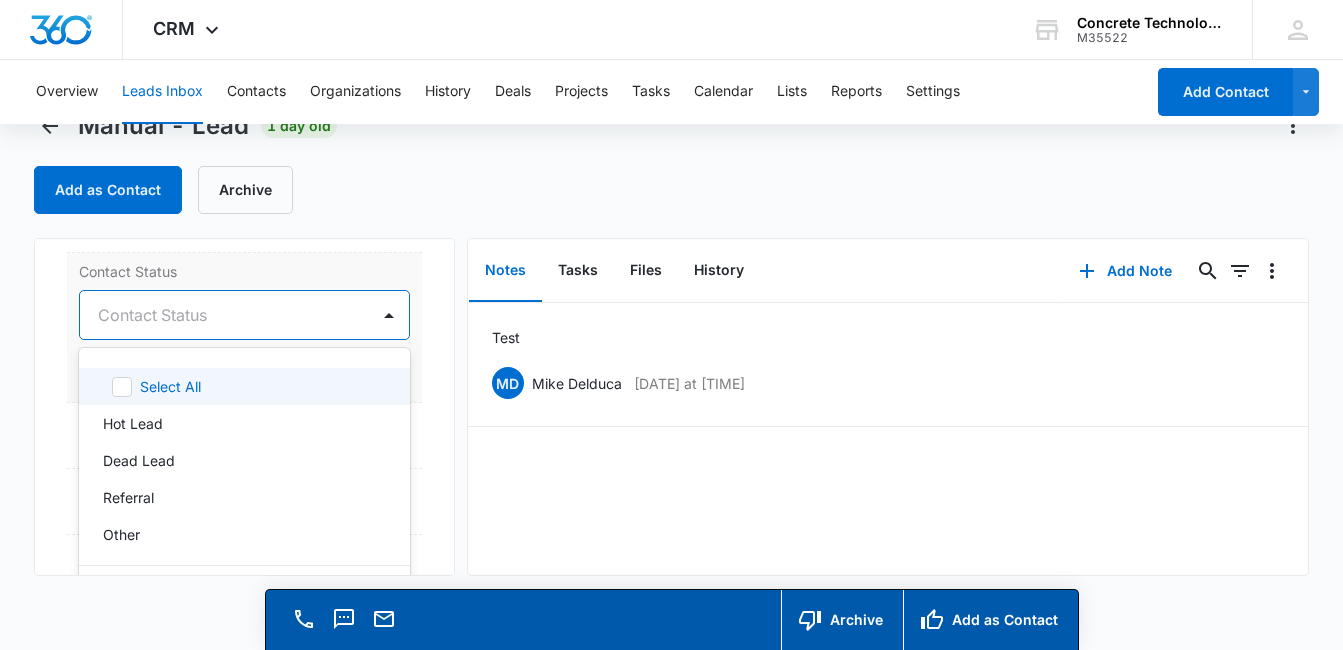 click on "results available. Use Up and Down to choose options, press Enter to select the currently focused option, press Escape to exit the menu, press Tab to select the option and exit the menu. Contact Status Select All Hot Lead Dead Lead Referral Other Edit Contact Status" at bounding box center (244, 315) 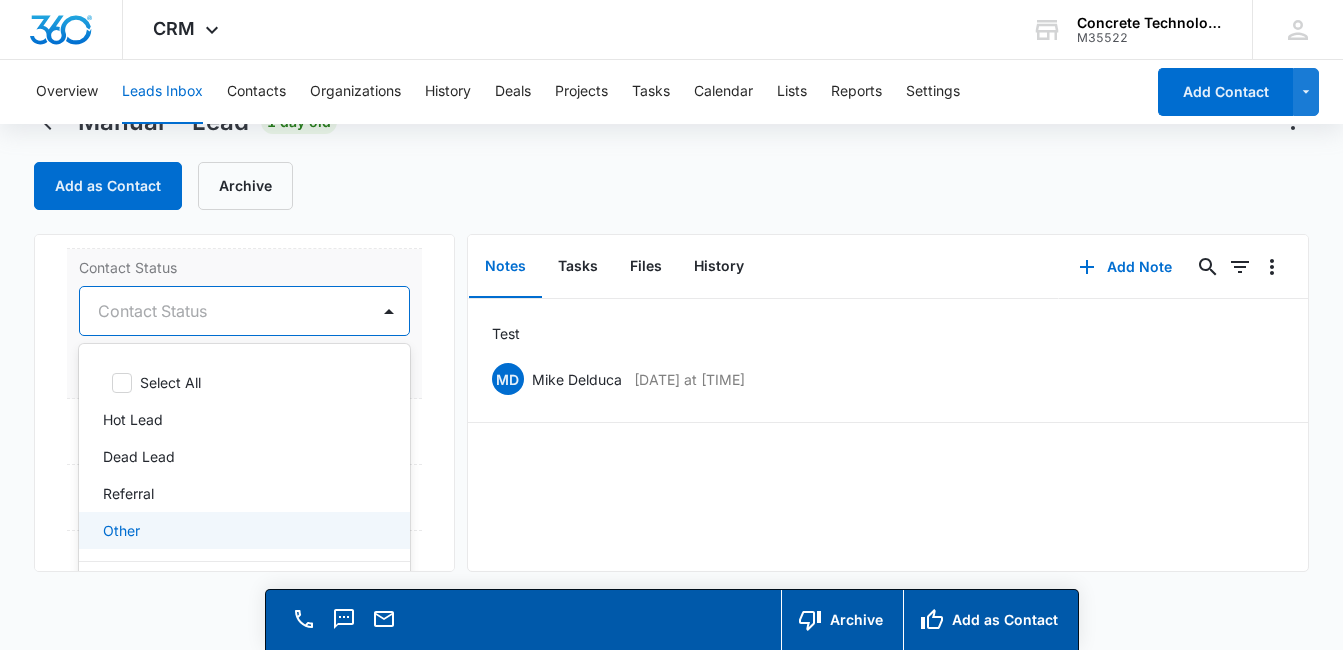 click on "Other" at bounding box center [242, 530] 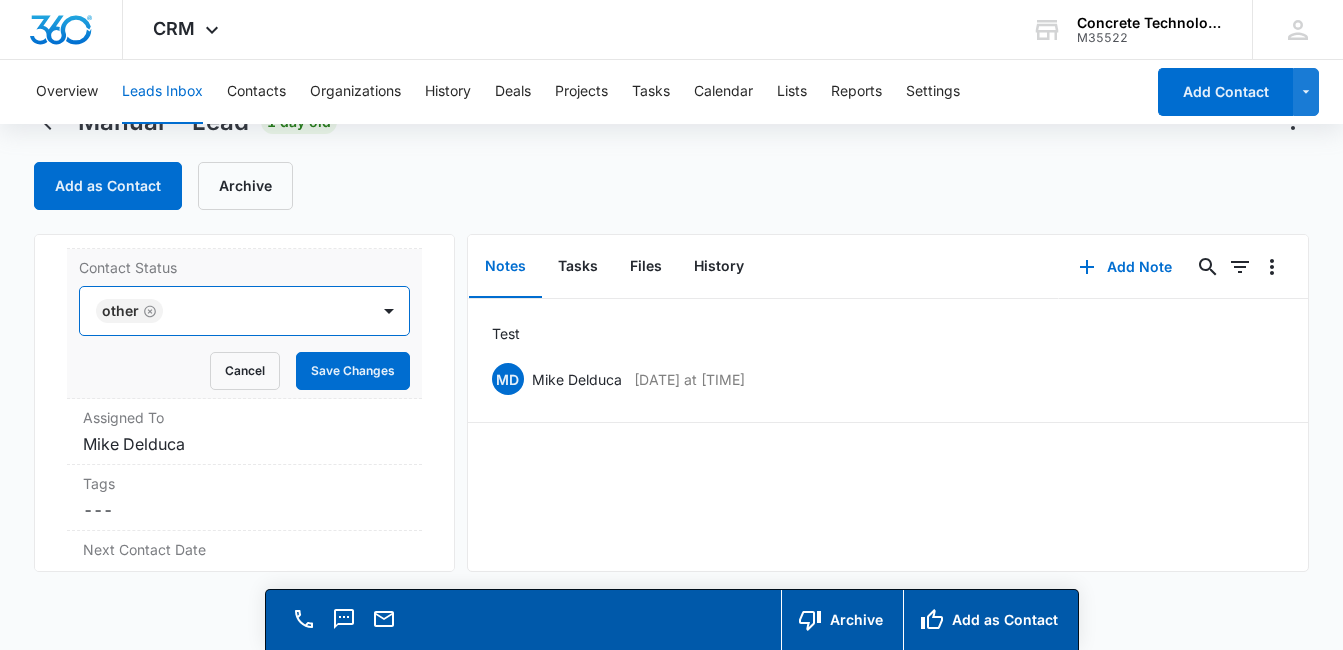 click at bounding box center [256, 311] 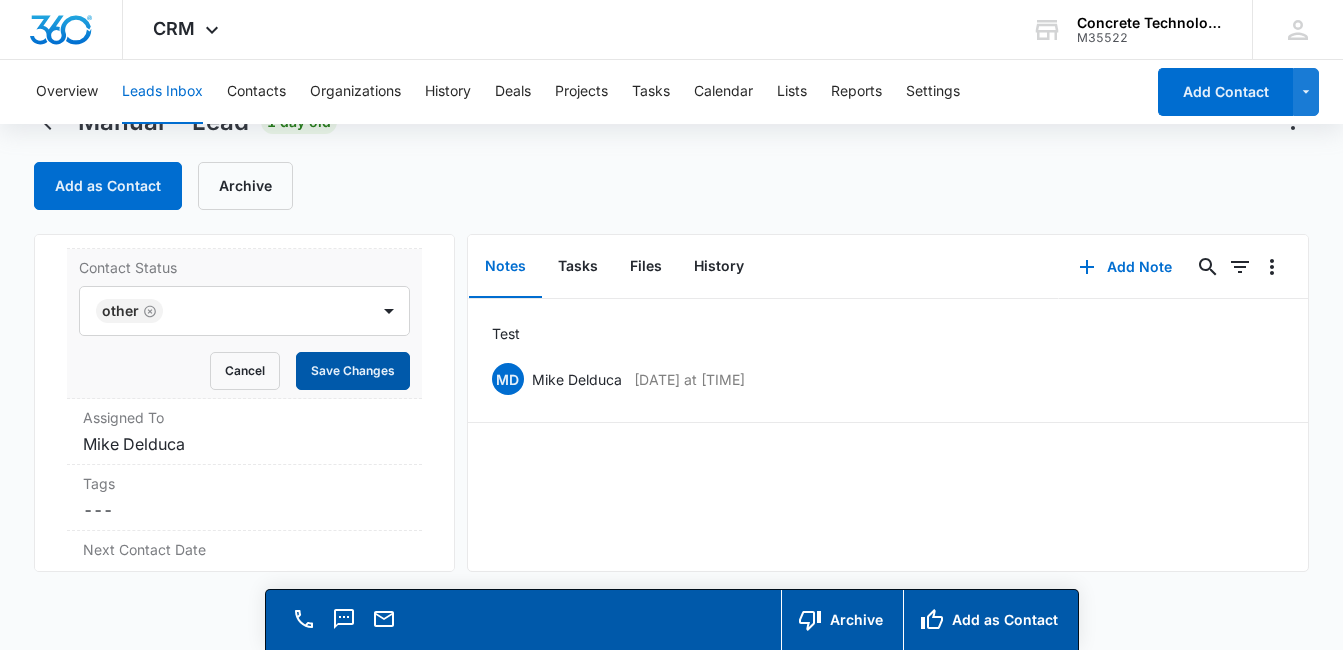 click on "Save Changes" at bounding box center [353, 371] 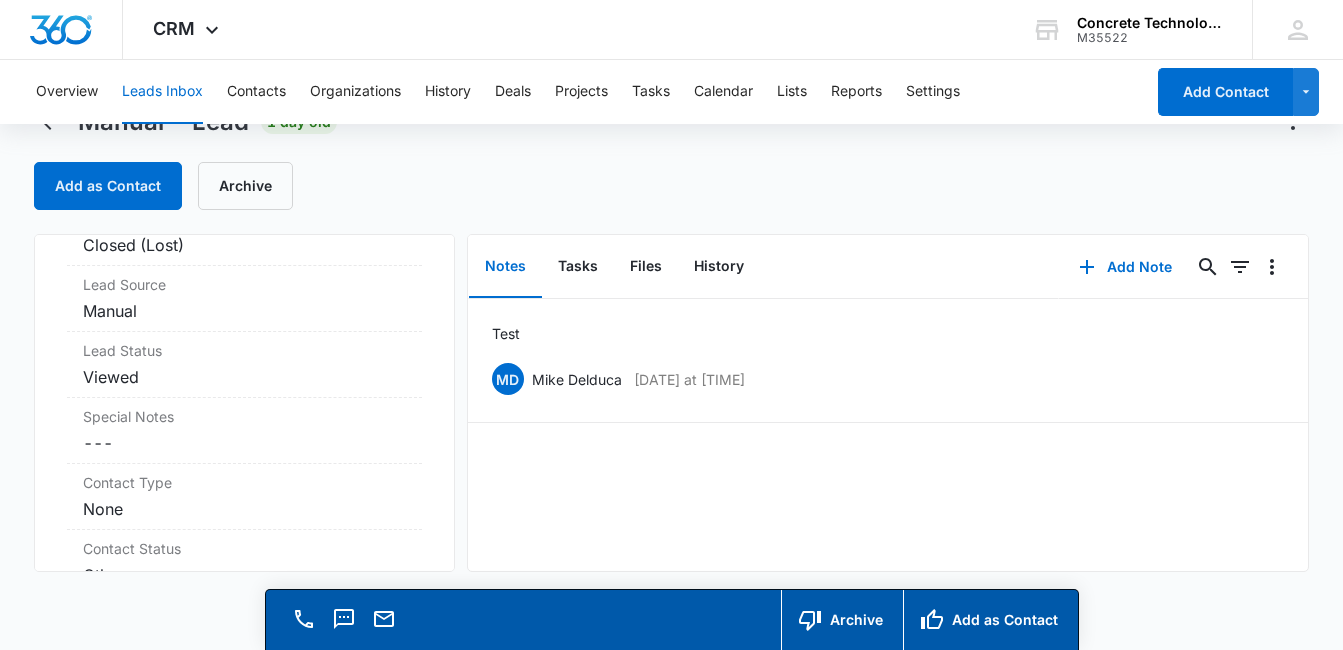 scroll, scrollTop: 0, scrollLeft: 0, axis: both 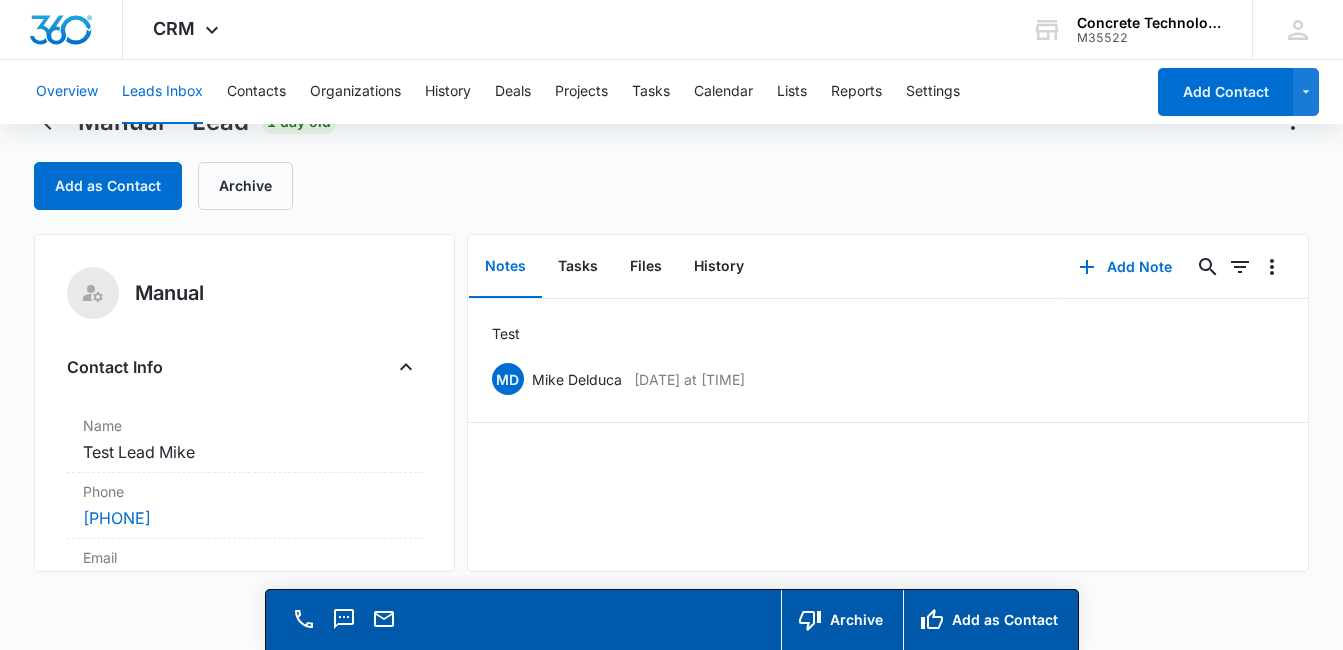 click on "Overview" at bounding box center [67, 92] 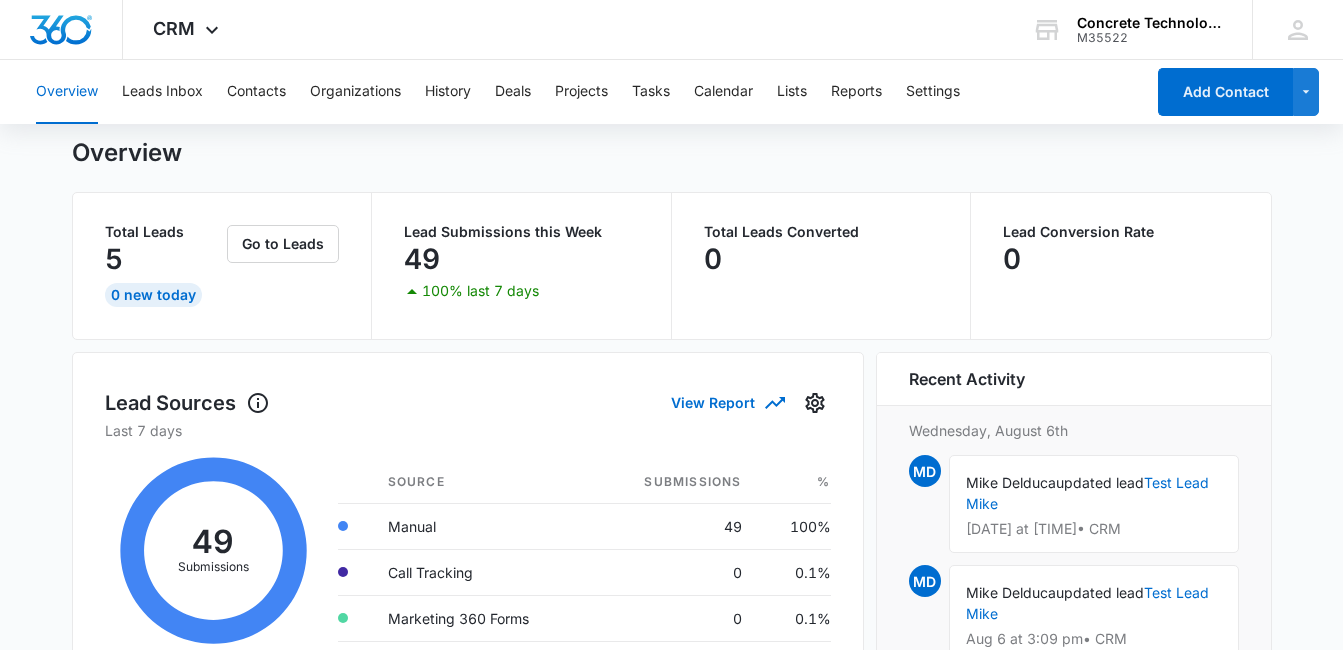 scroll, scrollTop: 0, scrollLeft: 0, axis: both 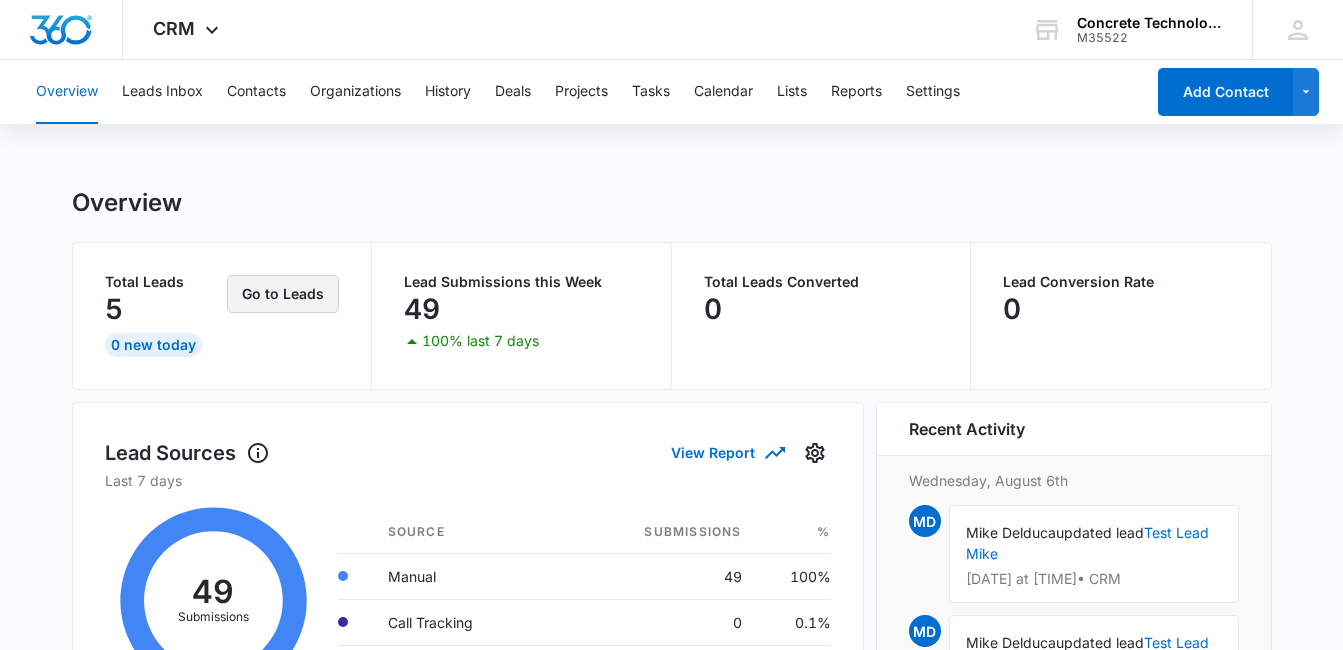 click on "Go to Leads" at bounding box center (283, 294) 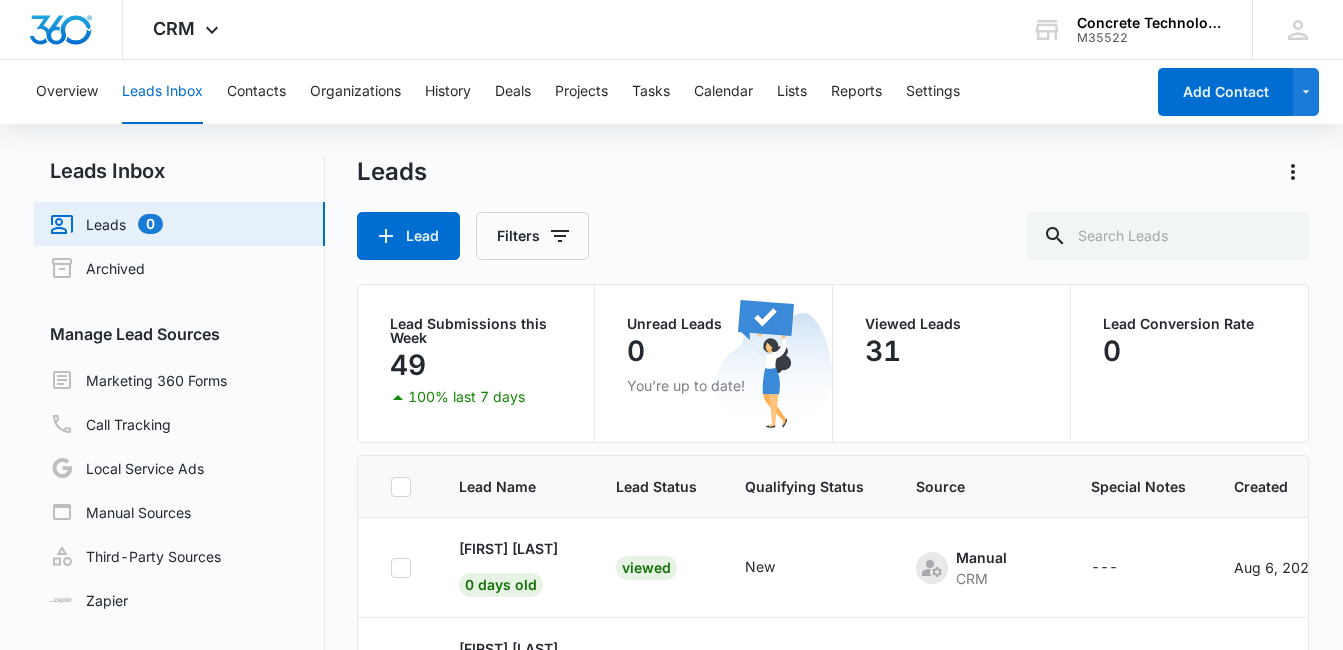 scroll, scrollTop: 283, scrollLeft: 0, axis: vertical 